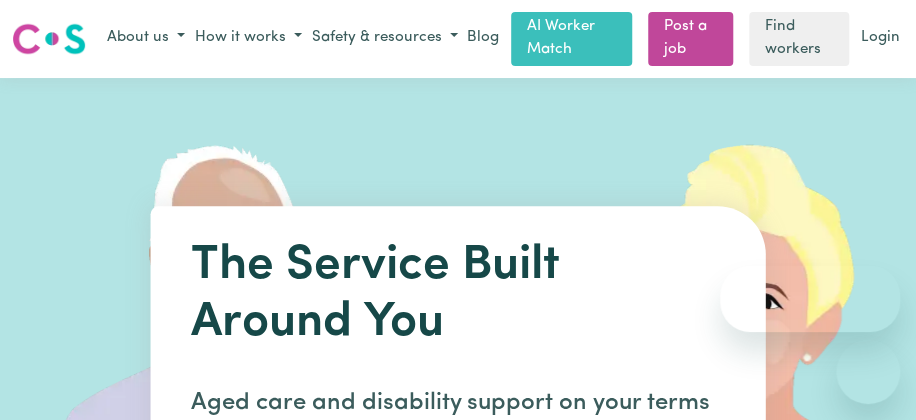 scroll, scrollTop: 0, scrollLeft: 274, axis: horizontal 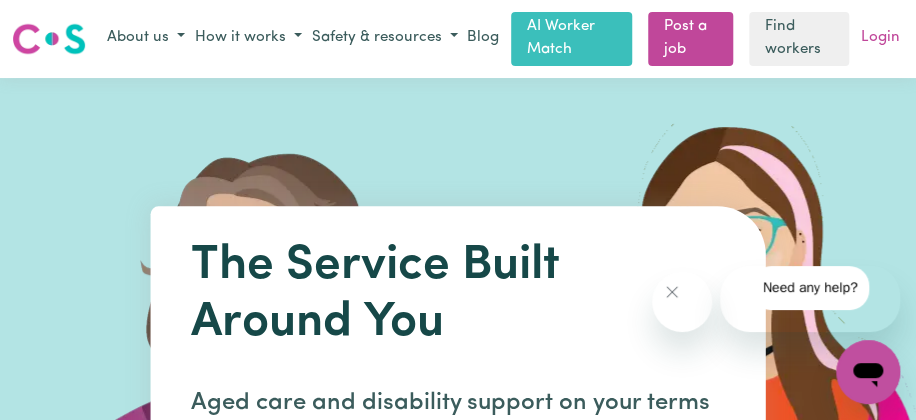 click on "Login" at bounding box center [880, 38] 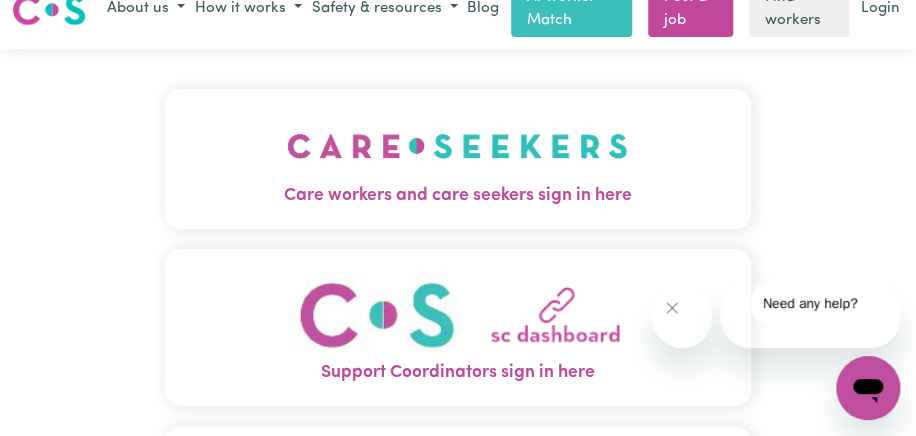 scroll, scrollTop: 0, scrollLeft: 0, axis: both 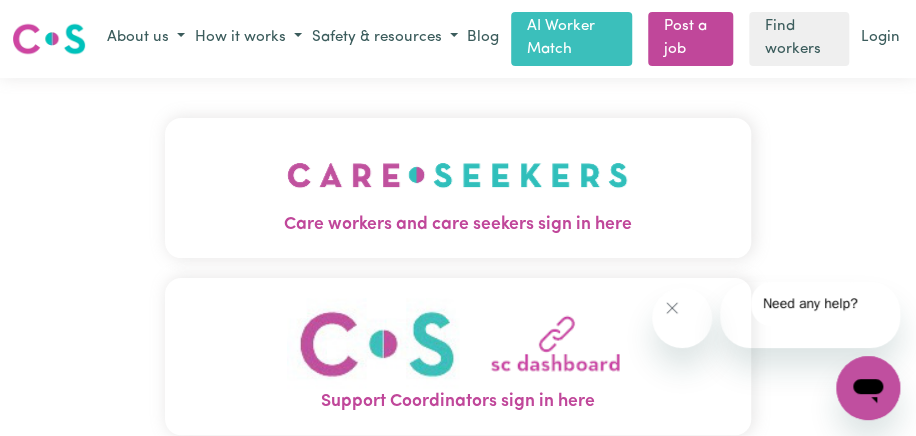 click on "Care workers and care seekers sign in here" at bounding box center (458, 188) 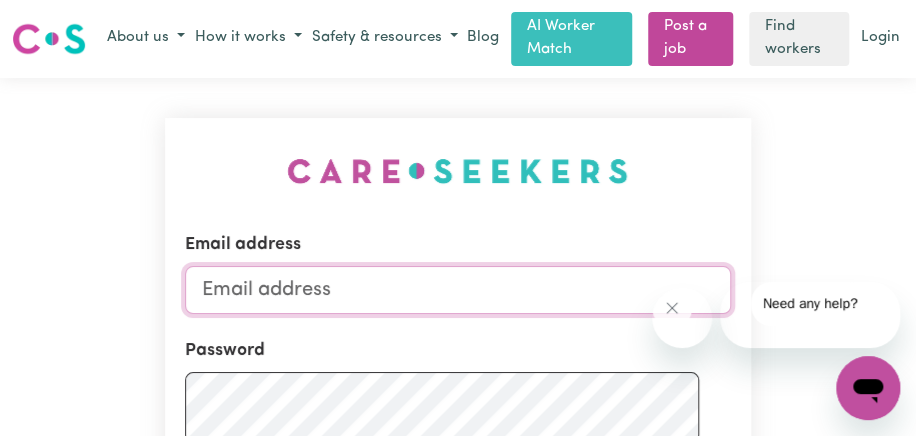 type on "[EMAIL]" 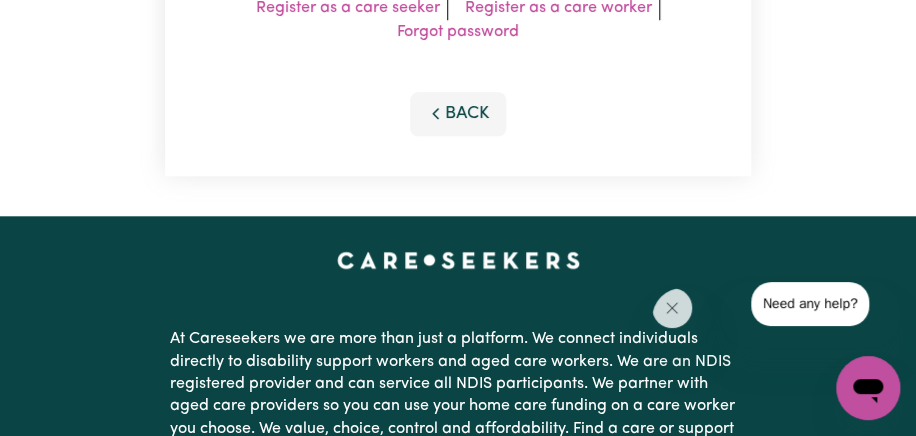 scroll, scrollTop: 560, scrollLeft: 0, axis: vertical 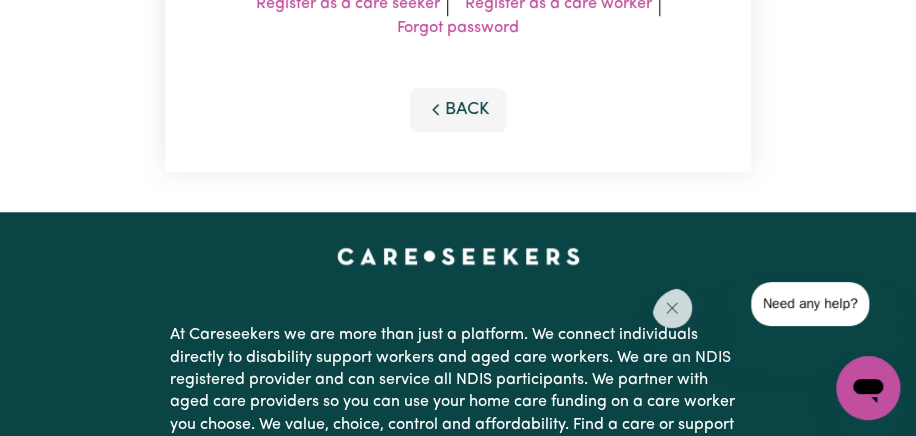 click on "Sign In" at bounding box center [458, -71] 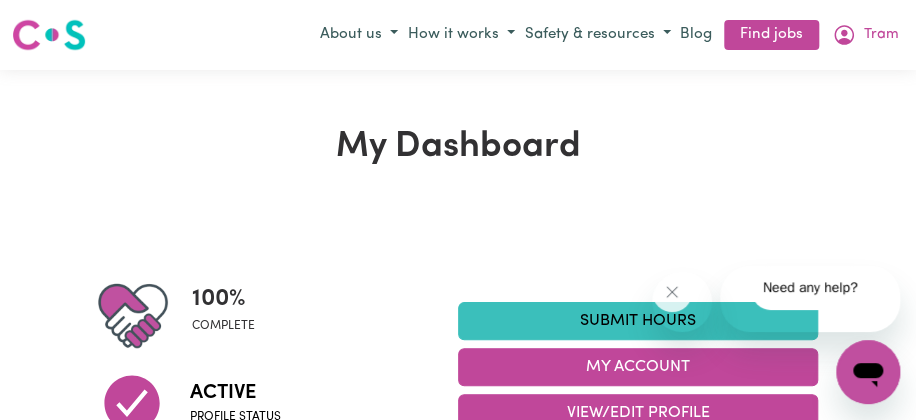 scroll, scrollTop: 0, scrollLeft: 7, axis: horizontal 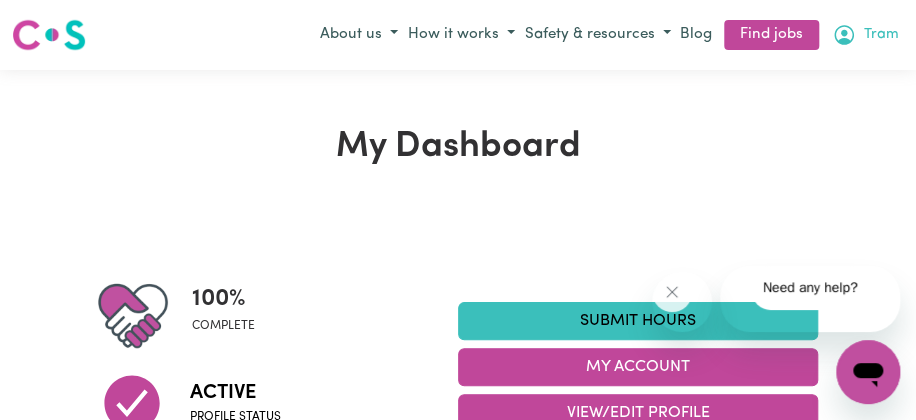 click 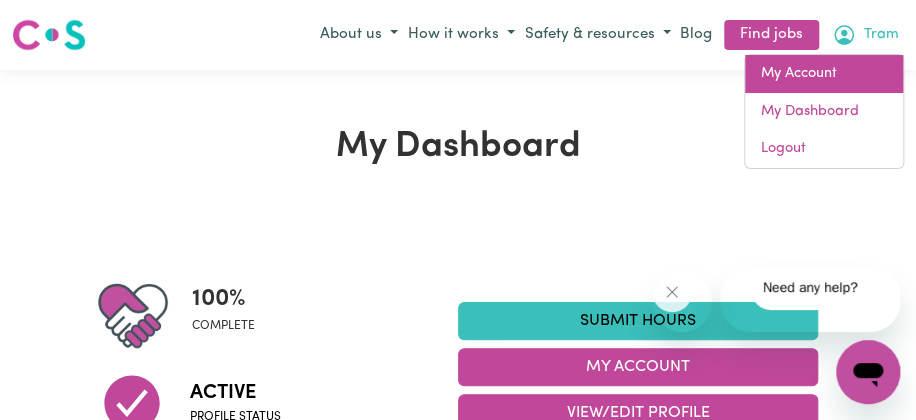 click on "My Account" at bounding box center [824, 74] 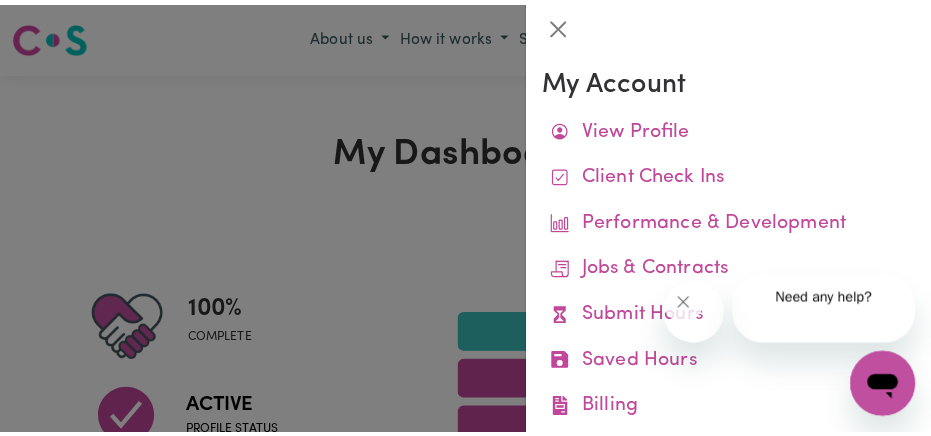 scroll, scrollTop: 0, scrollLeft: 0, axis: both 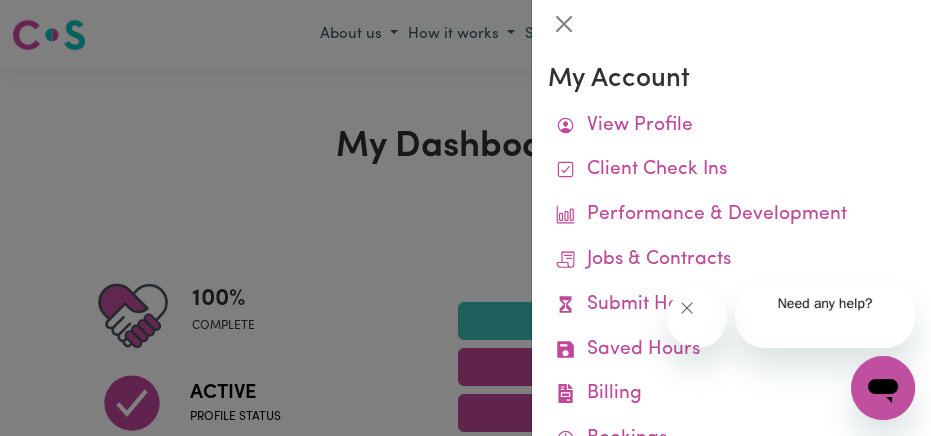 click 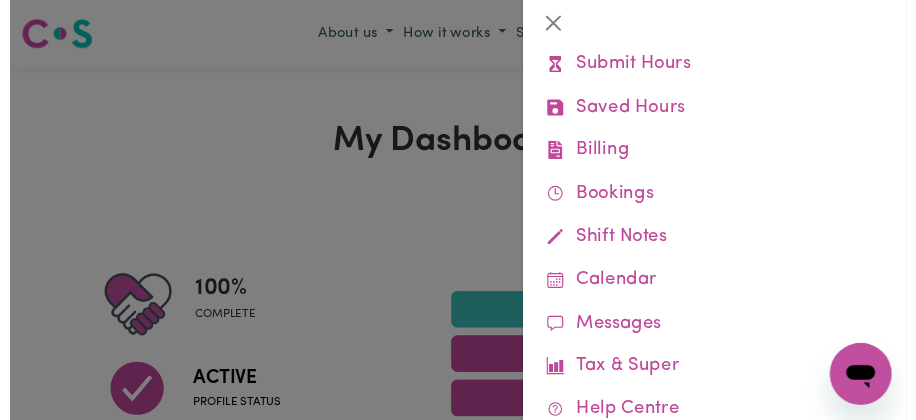 scroll, scrollTop: 290, scrollLeft: 0, axis: vertical 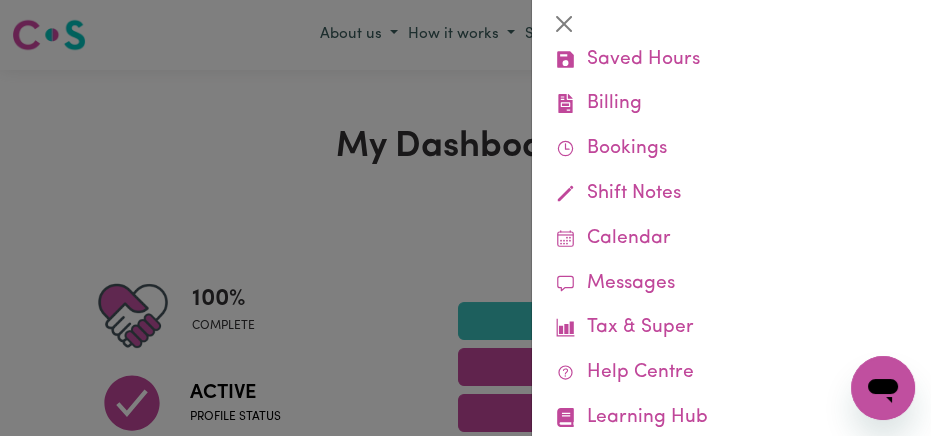 click on "Submit Hours" at bounding box center (731, 15) 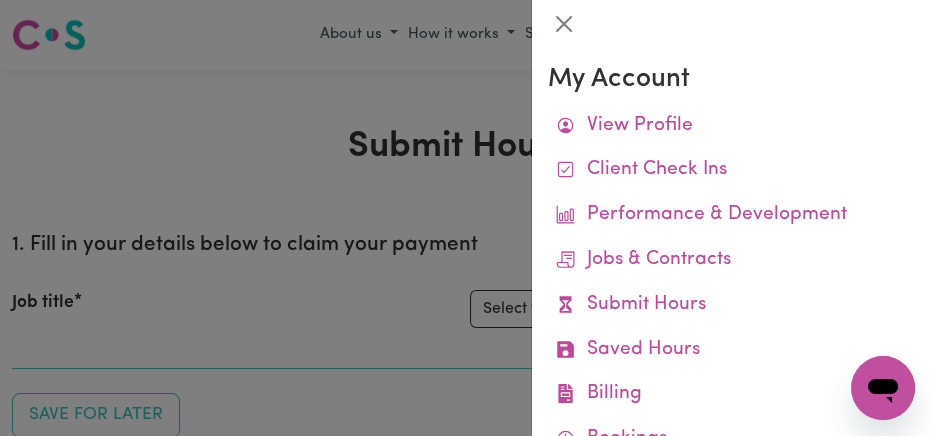 click at bounding box center [465, 218] 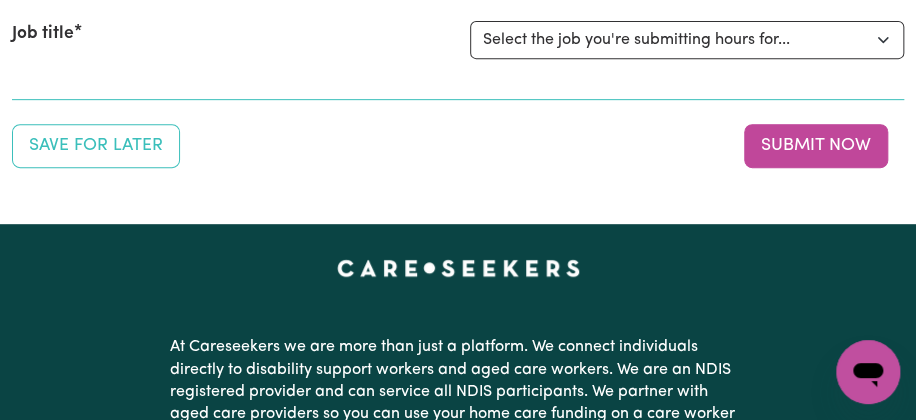 scroll, scrollTop: 365, scrollLeft: 0, axis: vertical 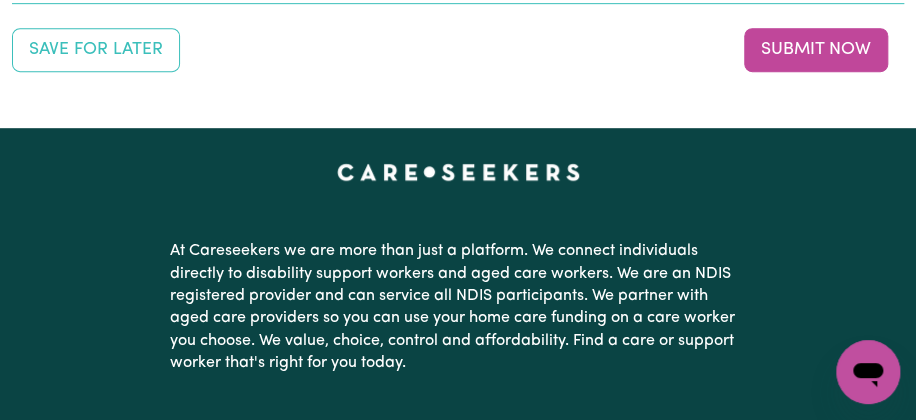 click on "Select the job you're submitting hours for... [Chelsea ([PERSON]) [PERSON] - NDIS Number: [NUMBER]] Vietnamese Support workers with experience in Behaviour Support Plans" at bounding box center [687, -56] 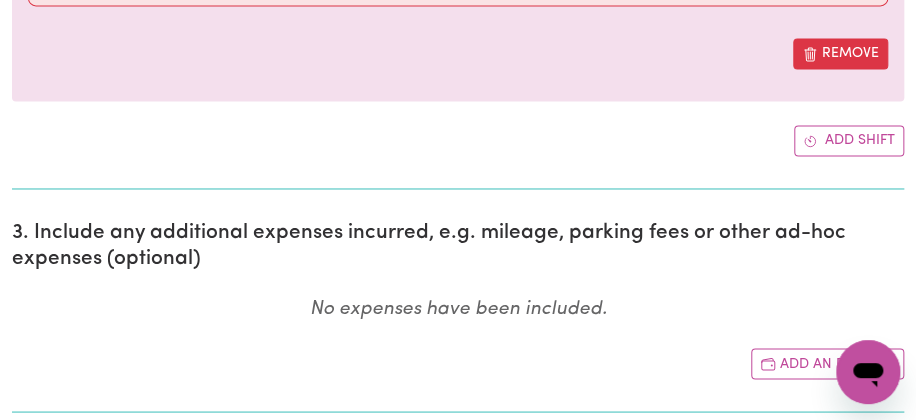 scroll, scrollTop: 1018, scrollLeft: 7, axis: both 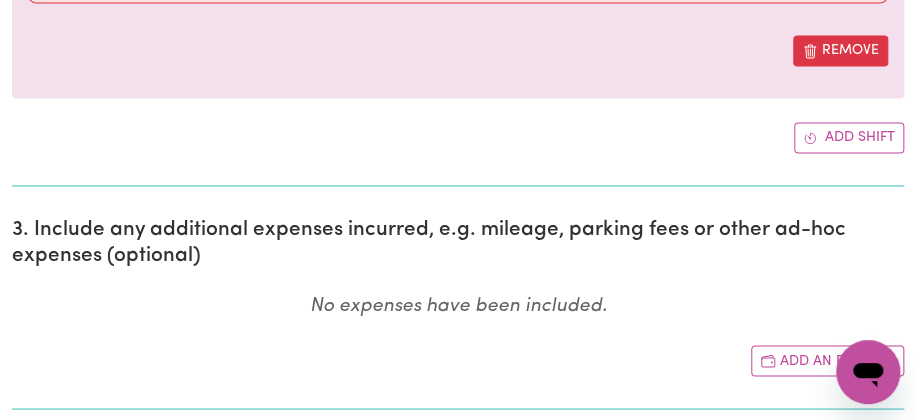 click on "/ /" at bounding box center [458, -268] 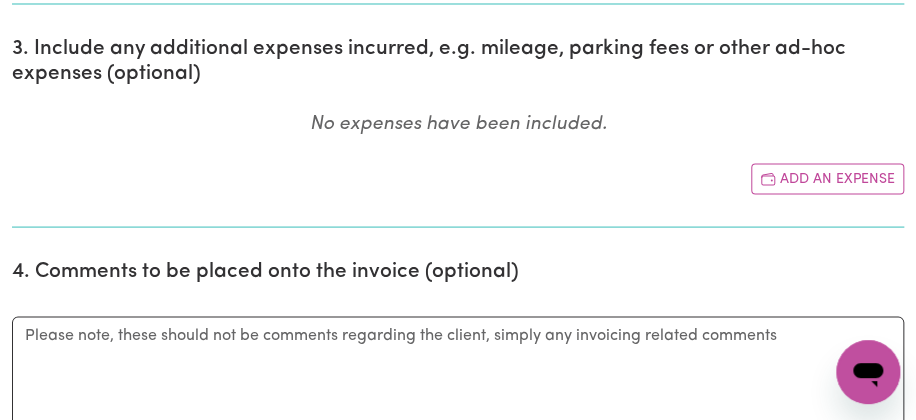 scroll, scrollTop: 1243, scrollLeft: 7, axis: both 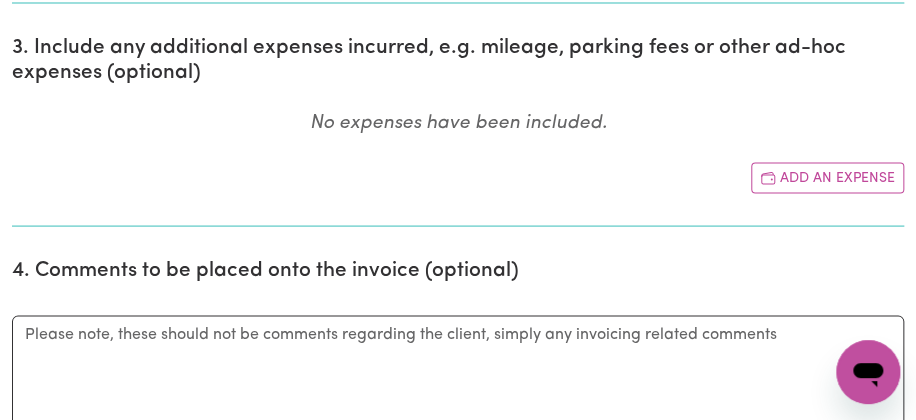 click on "Select rate... [PRICE] (Weekday) [PRICE] (Saturday) [PRICE] (Sunday) [PRICE] (Public Holiday) [PRICE] (Evening Care)" at bounding box center (458, -246) 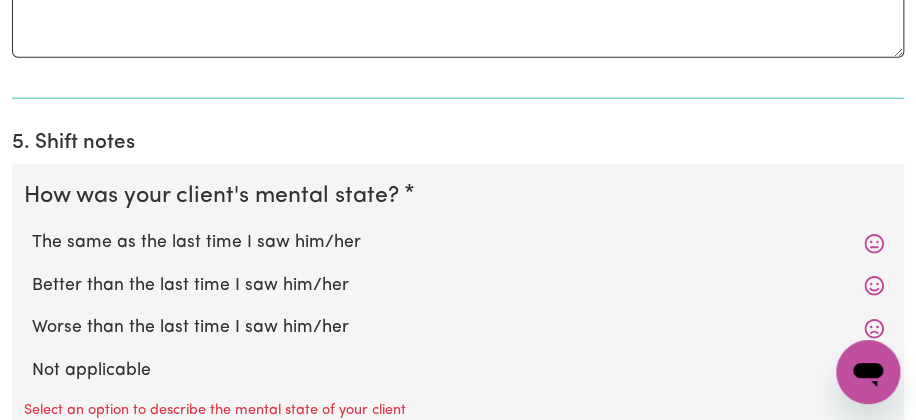scroll, scrollTop: 1653, scrollLeft: 7, axis: both 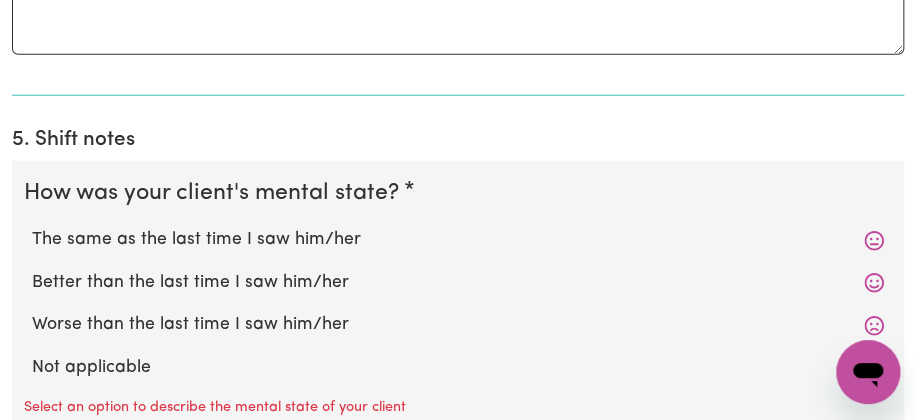 click on "Add shift" at bounding box center [849, -456] 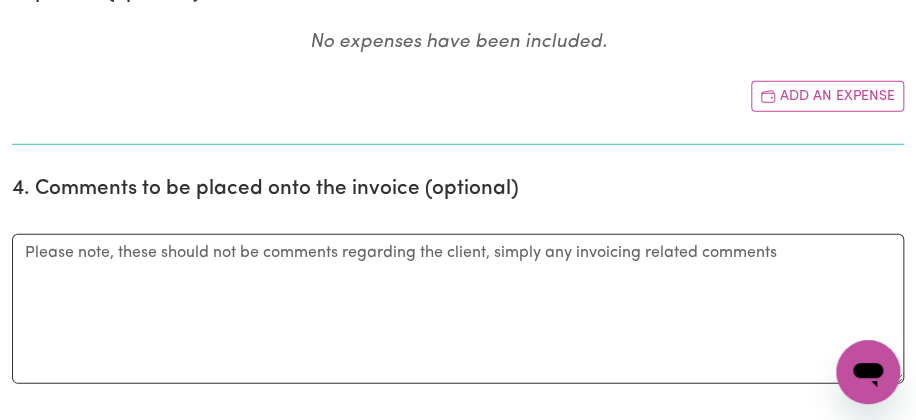 scroll, scrollTop: 1809, scrollLeft: 7, axis: both 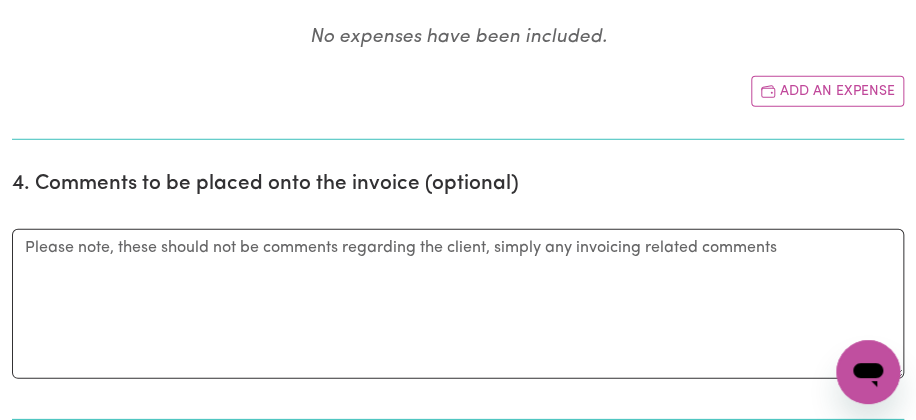 click on "/ / « ‹ August 2025 › » Mon Tue Wed Thu Fri Sat Sun 28 29 30 31 1 2 3 4 5 6 7 8 9 10 11 12 13 14 15 16 17 18 19 20 21 22 23 24 25 26 27 28 29 30 31" at bounding box center (458, -536) 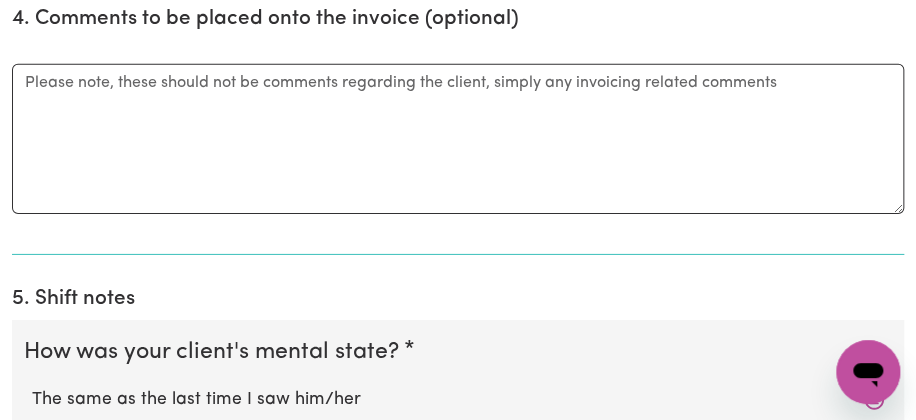 scroll, scrollTop: 2021, scrollLeft: 7, axis: both 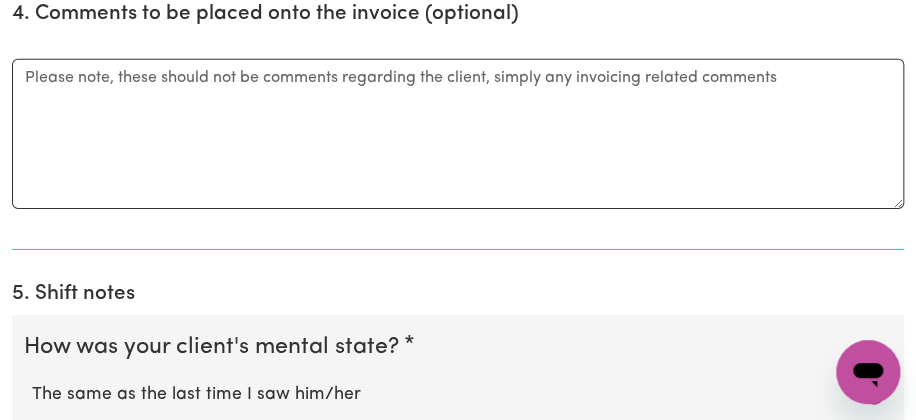 click on "Select rate... [PRICE] (Weekday) [PRICE] (Saturday) [PRICE] (Sunday) [PRICE] (Public Holiday) [PRICE] (Evening Care)" at bounding box center (458, -501) 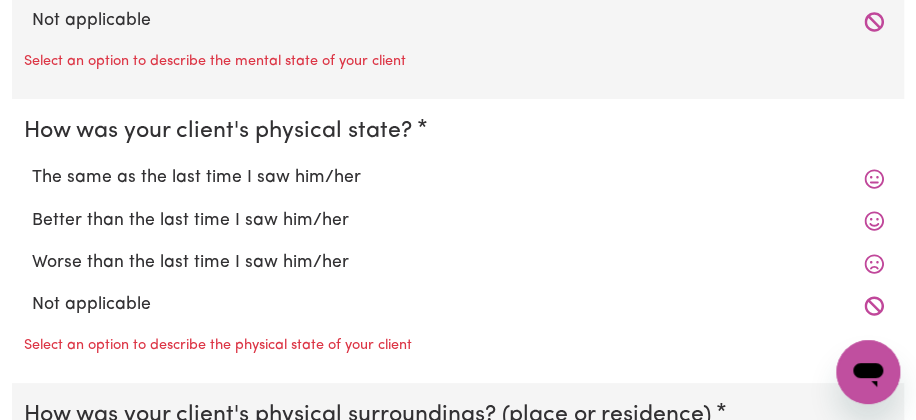 scroll, scrollTop: 2520, scrollLeft: 2, axis: both 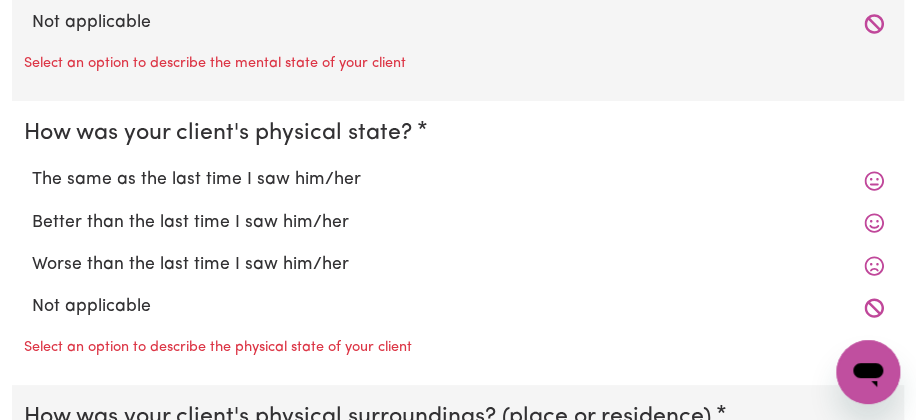 click on "Add shift" at bounding box center [849, -800] 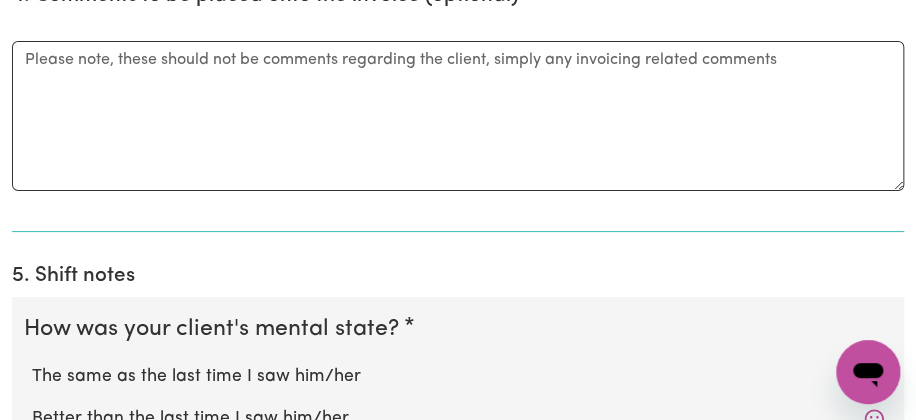 click on "/ / « ‹ August 2025 › » Mon Tue Wed Thu Fri Sat Sun 28 29 30 31 1 2 3 4 5 6 7 8 9 10 11 12 13 14 15 16 17 18 19 20 21 22 23 24 25 26 27 28 29 30 31" at bounding box center (458, -725) 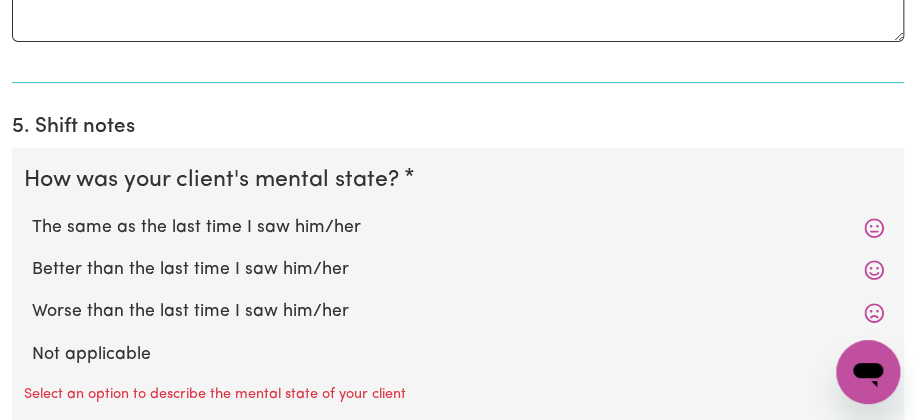 scroll, scrollTop: 2669, scrollLeft: 2, axis: both 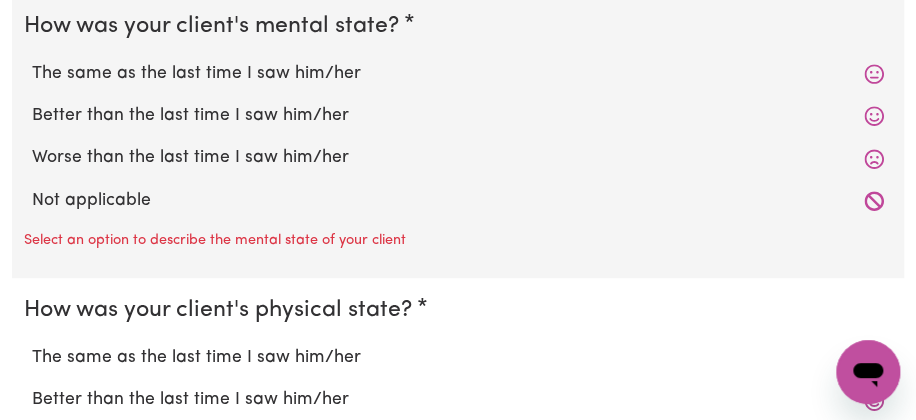 click on "Select rate... [PRICE] (Weekday) [PRICE] (Saturday) [PRICE] (Sunday) [PRICE] (Public Holiday) [PRICE] (Evening Care)" at bounding box center (458, -823) 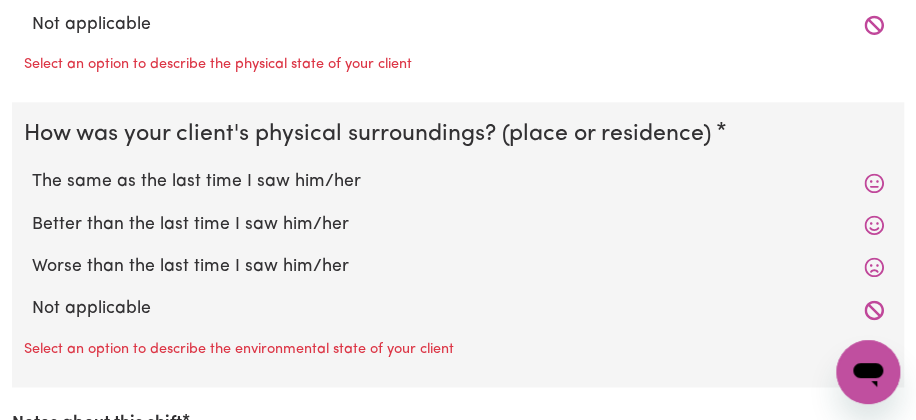 scroll, scrollTop: 3326, scrollLeft: 0, axis: vertical 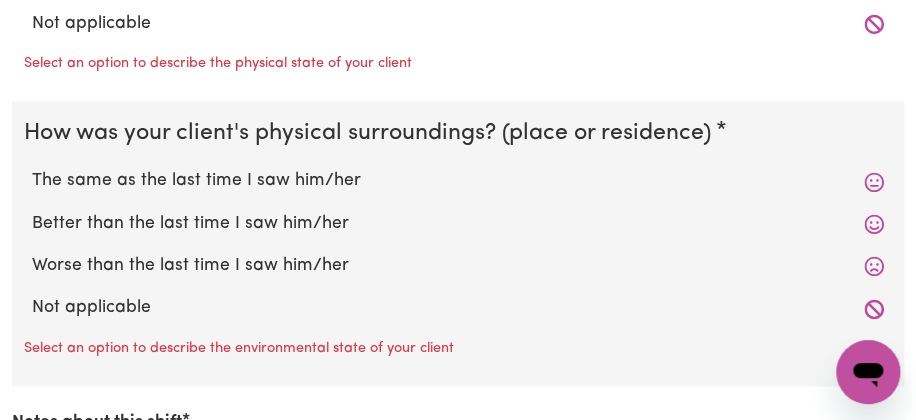 click on "Add shift" at bounding box center (849, -1084) 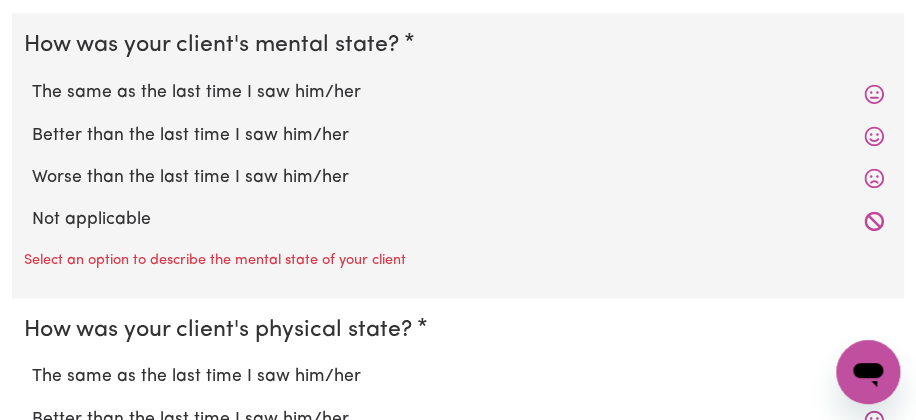 click on "/ / « ‹ August 2025 › » Mon Tue Wed Thu Fri Sat Sun 28 29 30 31 1 2 3 4 5 6 7 8 9 10 11 12 13 14 15 16 17 18 19 20 21 22 23 24 25 26 27 28 29 30 31" at bounding box center (458, -1008) 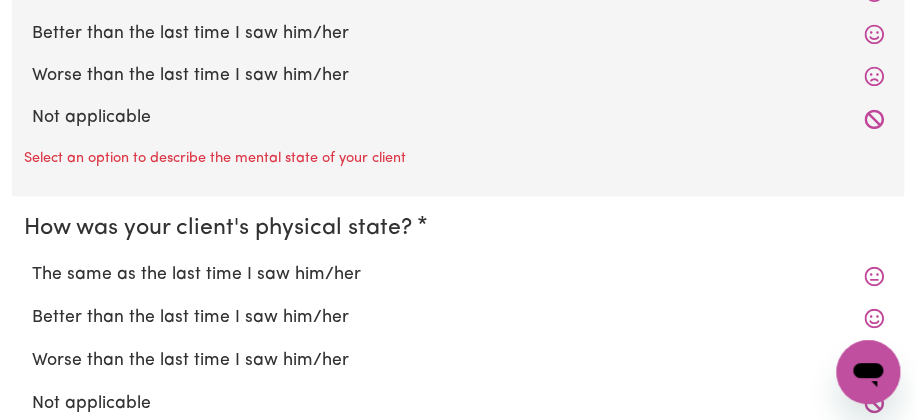 scroll, scrollTop: 3429, scrollLeft: 0, axis: vertical 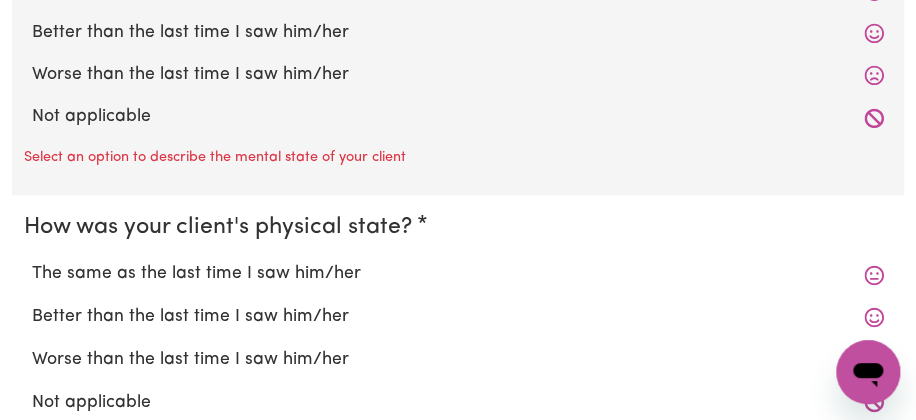 click 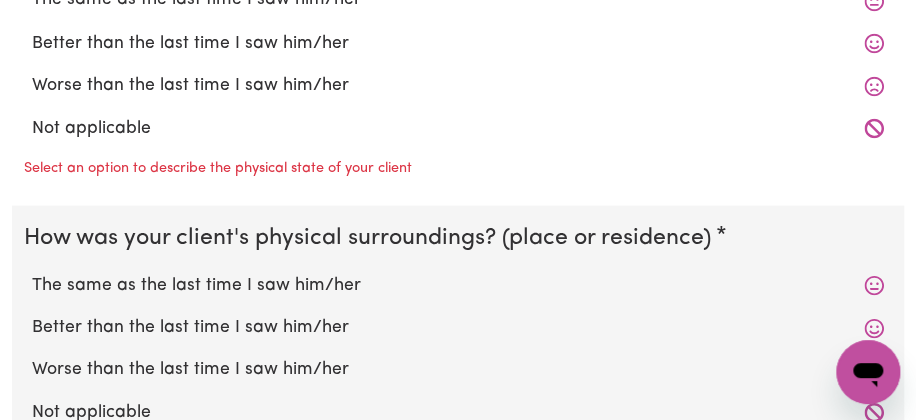 scroll, scrollTop: 3748, scrollLeft: 0, axis: vertical 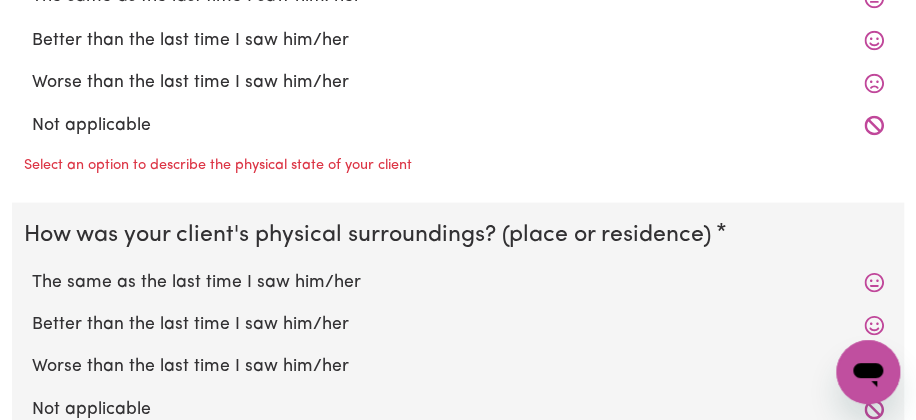 click on "Select rate... [PRICE] (Weekday) [PRICE] (Saturday) [PRICE] (Sunday) [PRICE] (Public Holiday) [PRICE] (Evening Care)" at bounding box center (458, -1183) 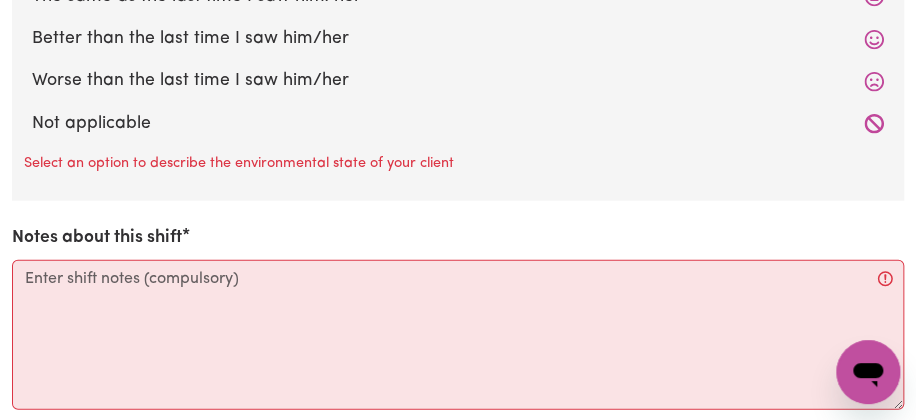 scroll, scrollTop: 4034, scrollLeft: 0, axis: vertical 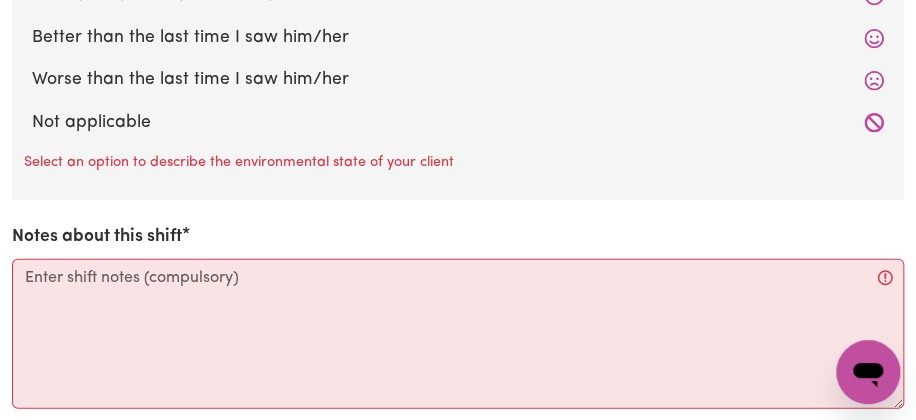 click on "Add shift" at bounding box center [849, -1269] 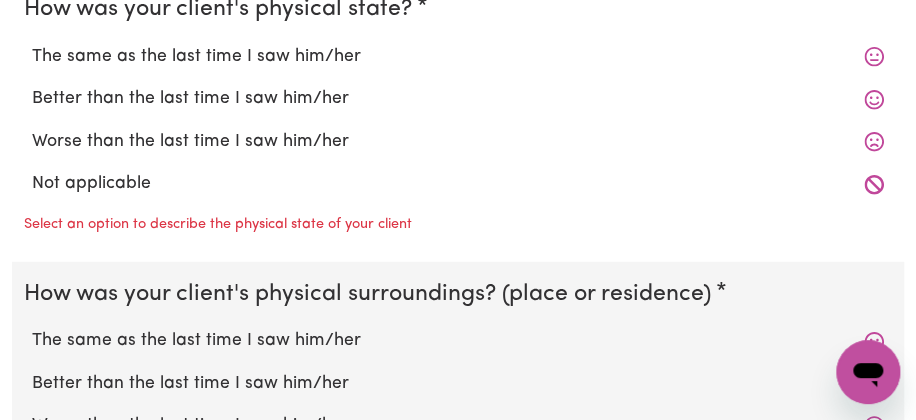 scroll, scrollTop: 4173, scrollLeft: 0, axis: vertical 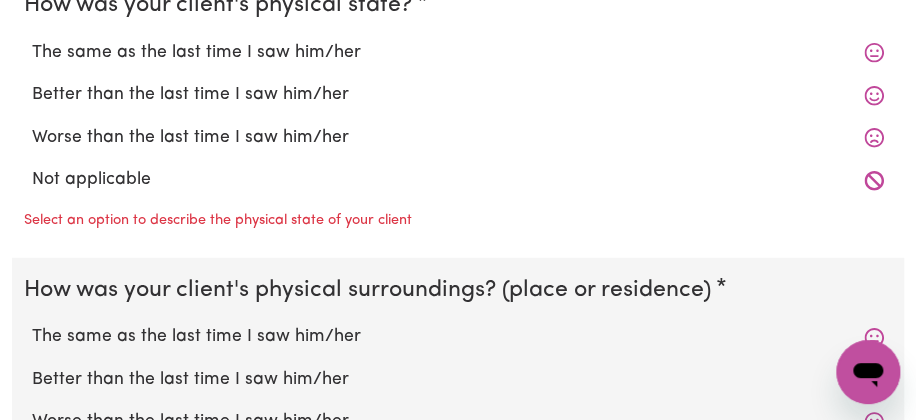 click on "/ / « ‹ August 2025 › » Mon Tue Wed Thu Fri Sat Sun 28 29 30 31 1 2 3 4 5 6 7 8 9 10 11 12 13 14 15 16 17 18 19 20 21 22 23 24 25 26 27 28 29 30 31" at bounding box center [458, -1333] 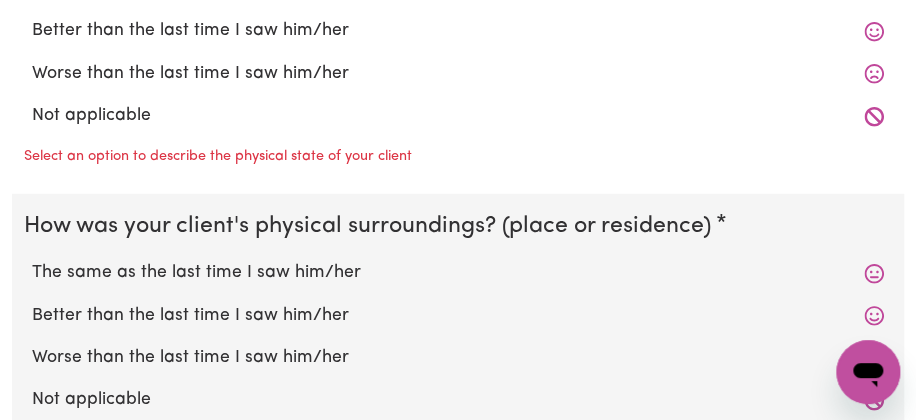 scroll, scrollTop: 4282, scrollLeft: 0, axis: vertical 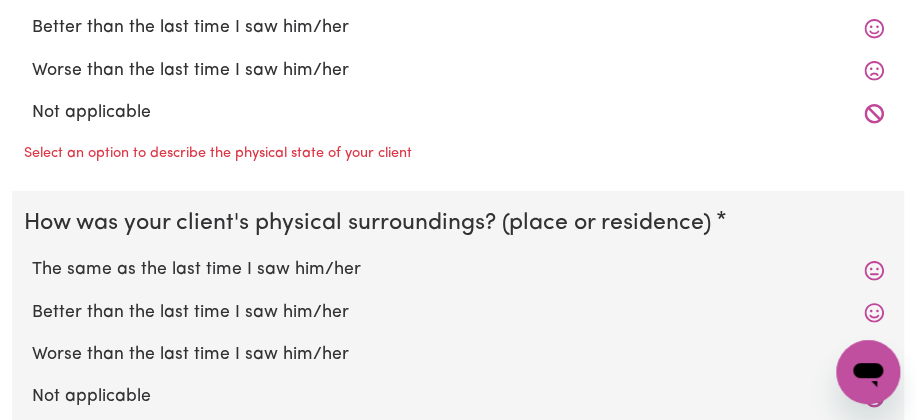 click on "Select rate... [PRICE] (Weekday) [PRICE] (Saturday) [PRICE] (Sunday) [PRICE] (Public Holiday) [PRICE] (Evening Care)" at bounding box center (458, -1195) 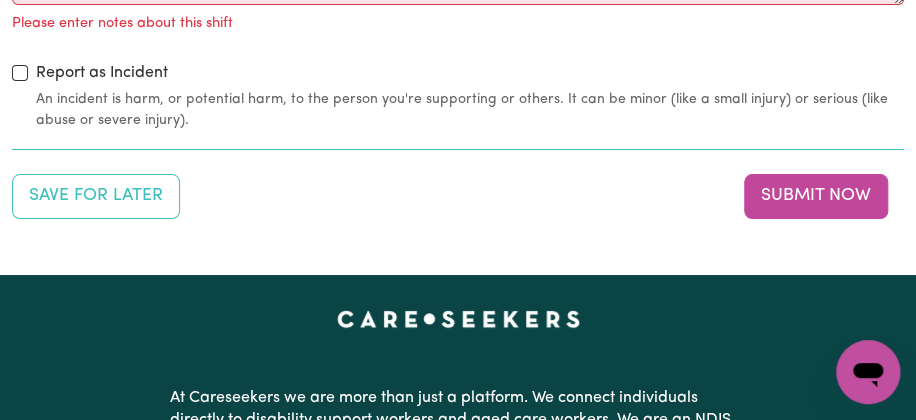 scroll, scrollTop: 4960, scrollLeft: 2, axis: both 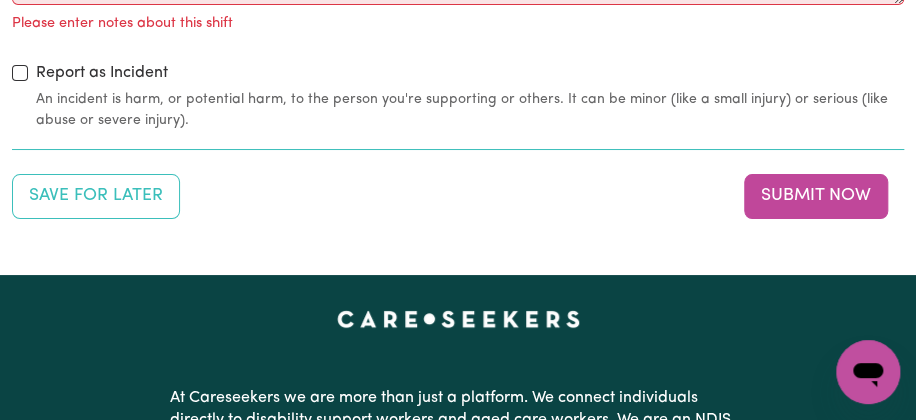 click on "Add an expense" at bounding box center [827, -1450] 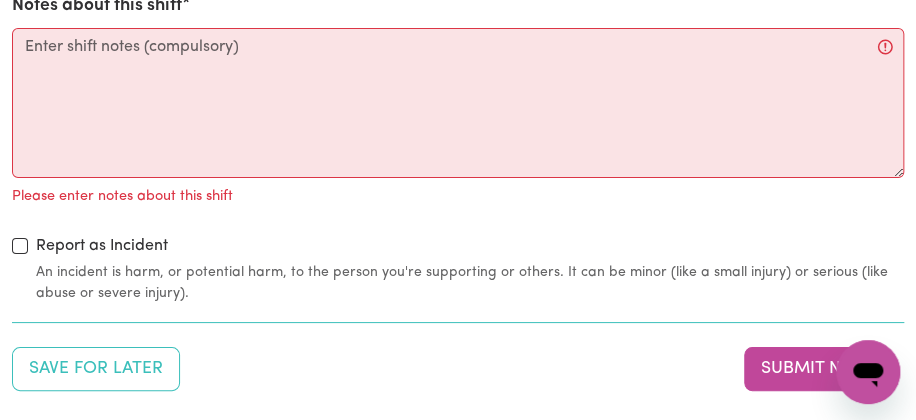 click 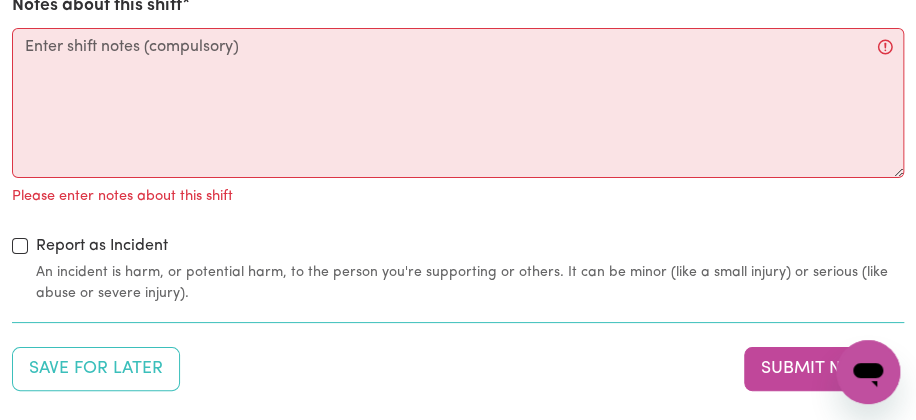 click on "Description" at bounding box center [458, -1427] 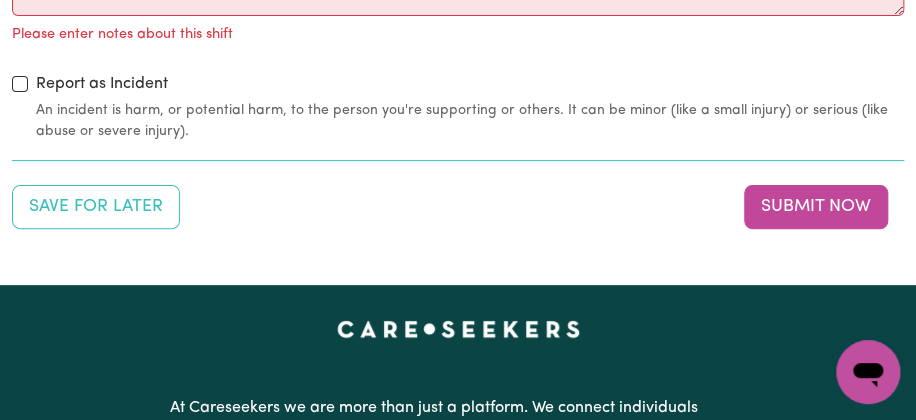 scroll, scrollTop: 5123, scrollLeft: 2, axis: both 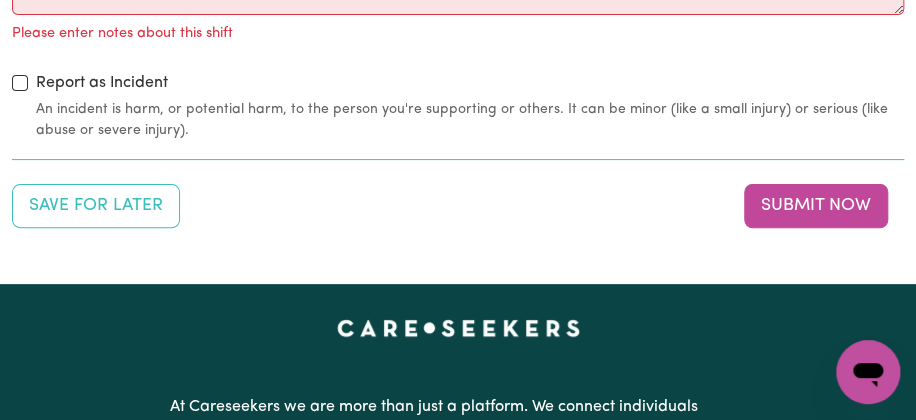 click on "30" at bounding box center (774, -1590) 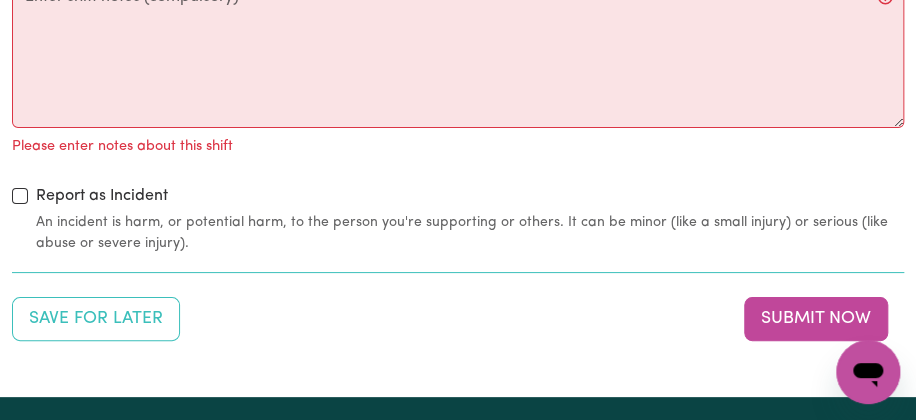 scroll, scrollTop: 5003, scrollLeft: 2, axis: both 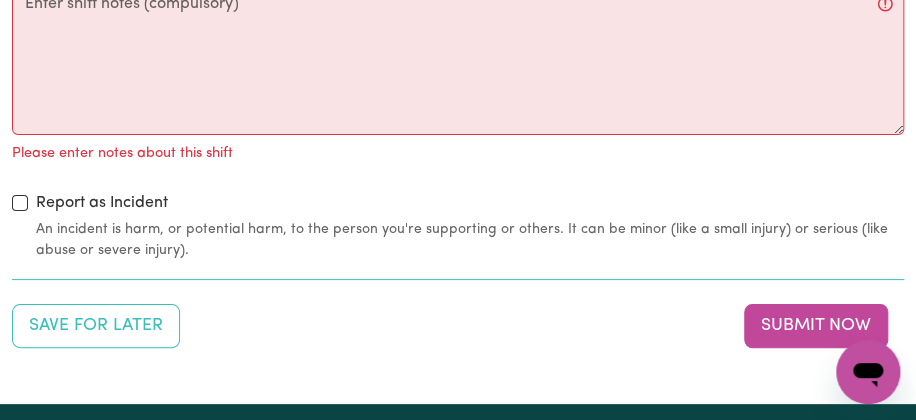 click on "30" at bounding box center (774, -1470) 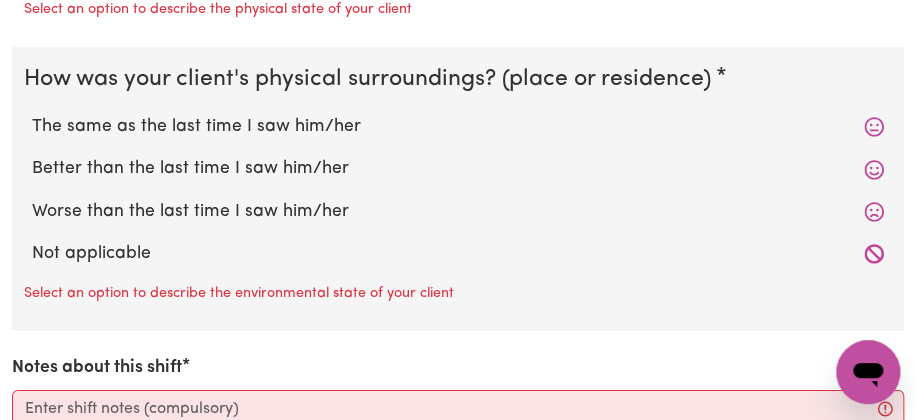 scroll, scrollTop: 4597, scrollLeft: 2, axis: both 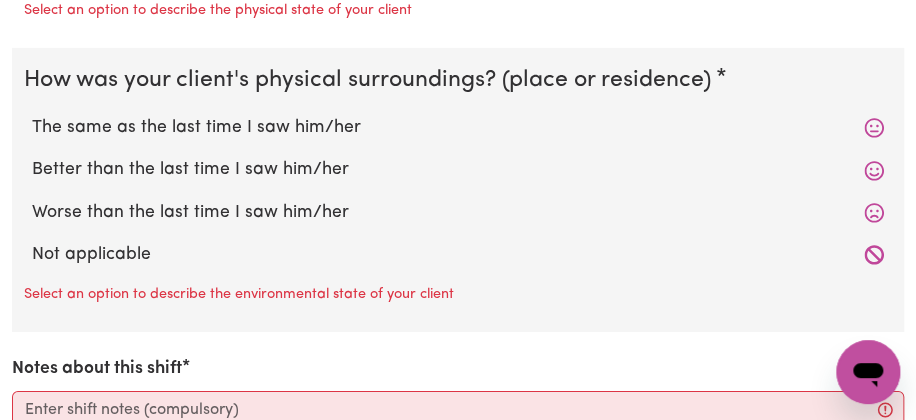 type on "30.63" 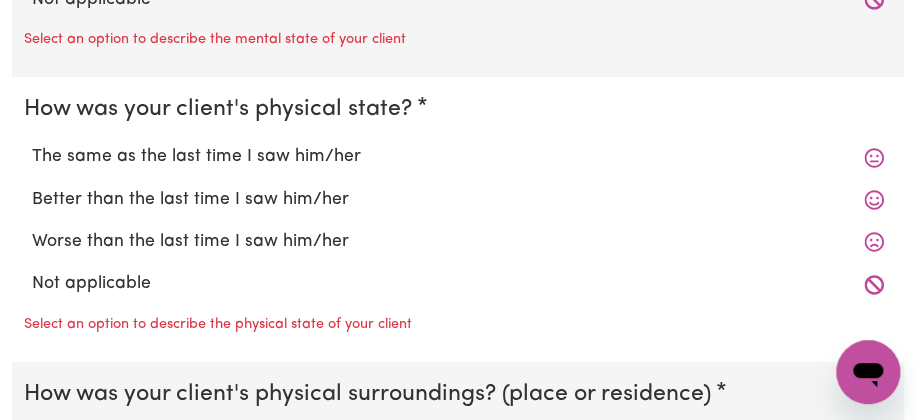 scroll, scrollTop: 4804, scrollLeft: 7, axis: both 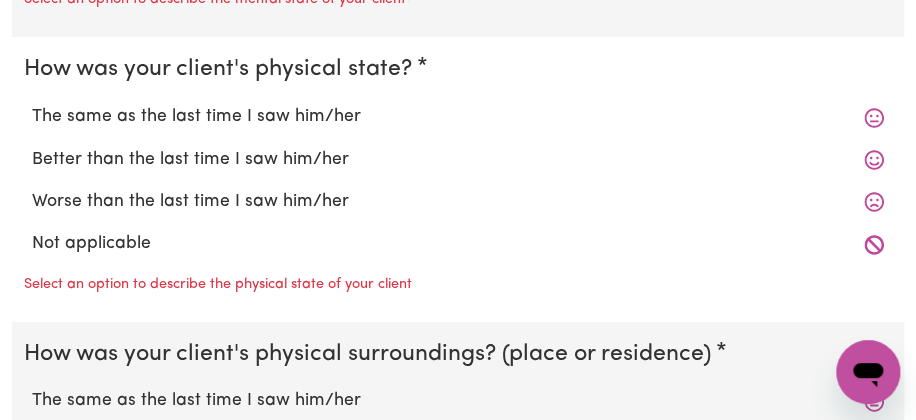 click on "/ /" at bounding box center [458, -1441] 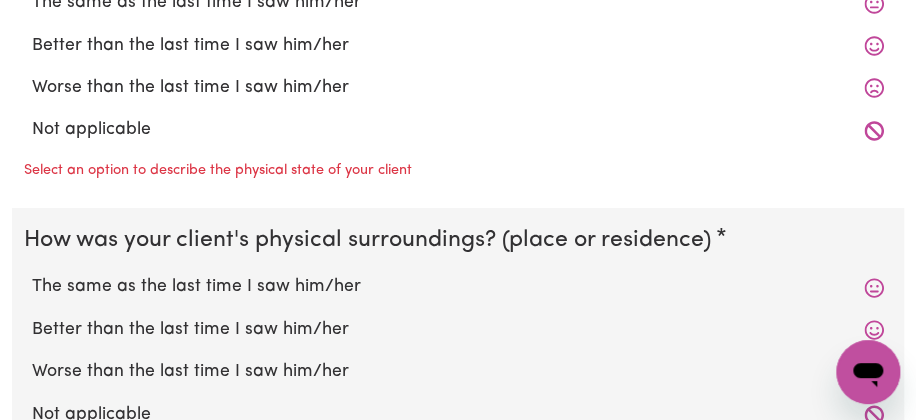 scroll, scrollTop: 4920, scrollLeft: 7, axis: both 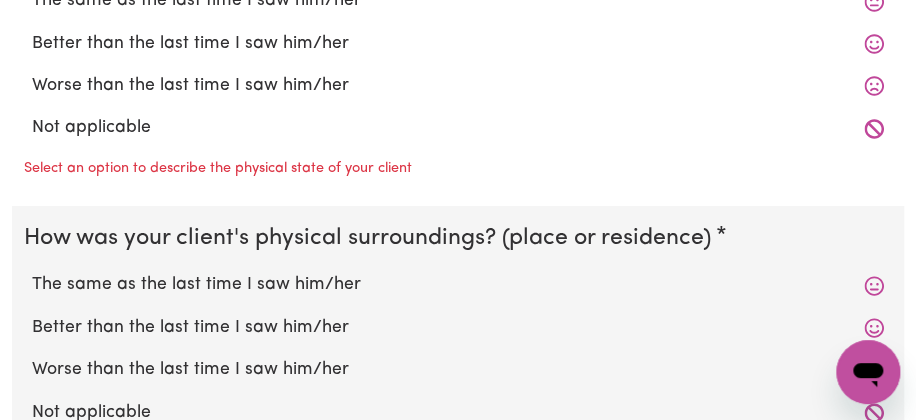 click 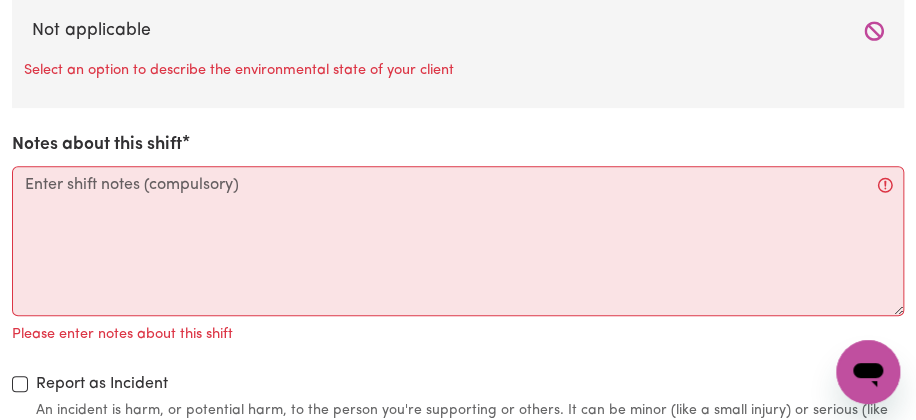 scroll, scrollTop: 5345, scrollLeft: 0, axis: vertical 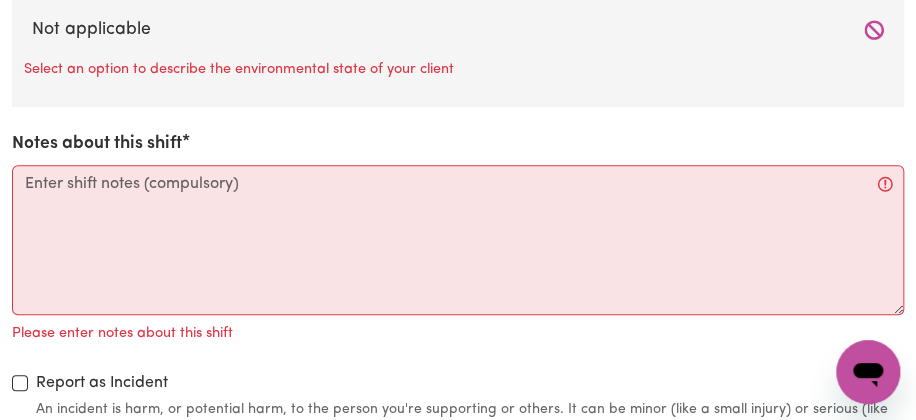click on "Select rate... [PRICE] (Weekday) [PRICE] (Saturday) [PRICE] (Sunday) [PRICE] (Public Holiday) [PRICE] (Evening Care)" at bounding box center (458, -1735) 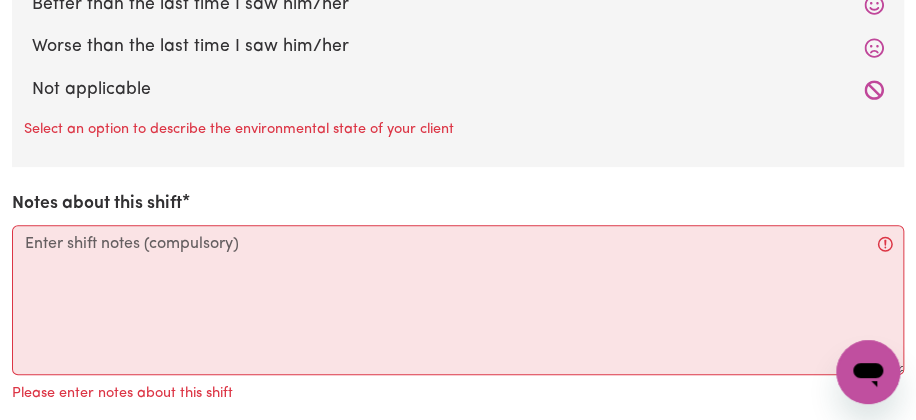 scroll, scrollTop: 5283, scrollLeft: 0, axis: vertical 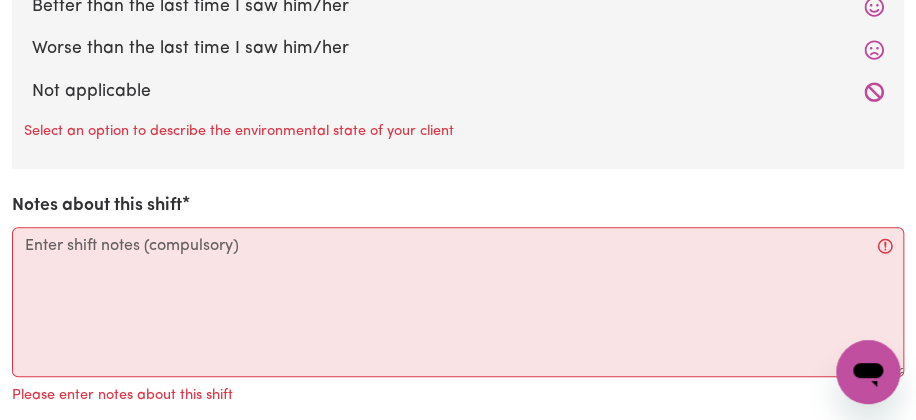 click on "Select rate... [PRICE] (Weekday) [PRICE] (Saturday) [PRICE] (Sunday) [PRICE] (Public Holiday) [PRICE] (Evening Care)" at bounding box center (458, -1673) 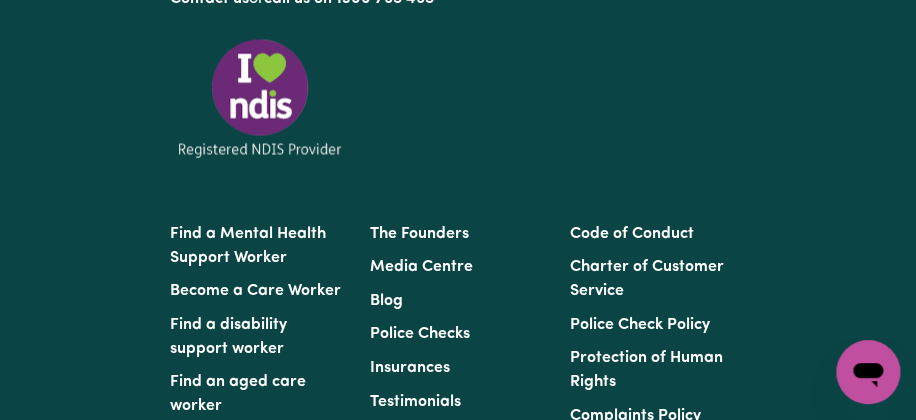 scroll, scrollTop: 6284, scrollLeft: 0, axis: vertical 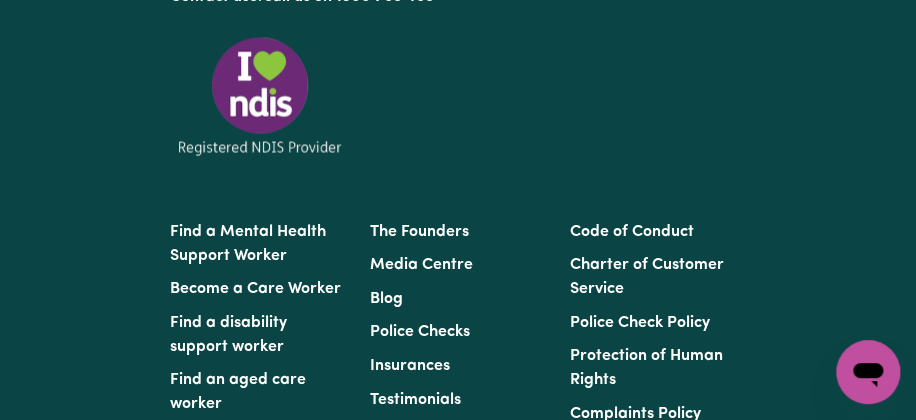 click on "Comments" at bounding box center [458, -1866] 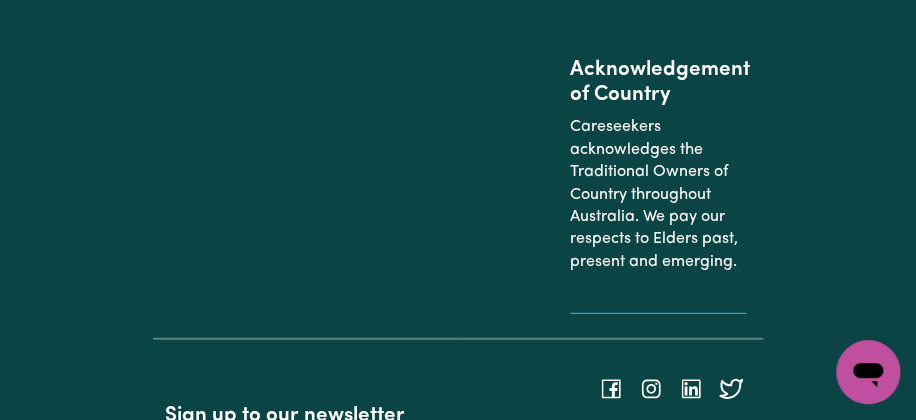 scroll, scrollTop: 6765, scrollLeft: 0, axis: vertical 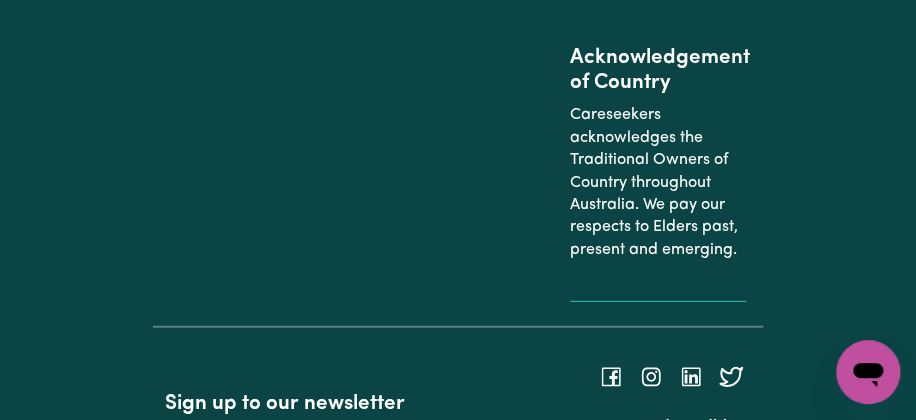 click on "The same as the last time I saw him/her" at bounding box center [458, -2086] 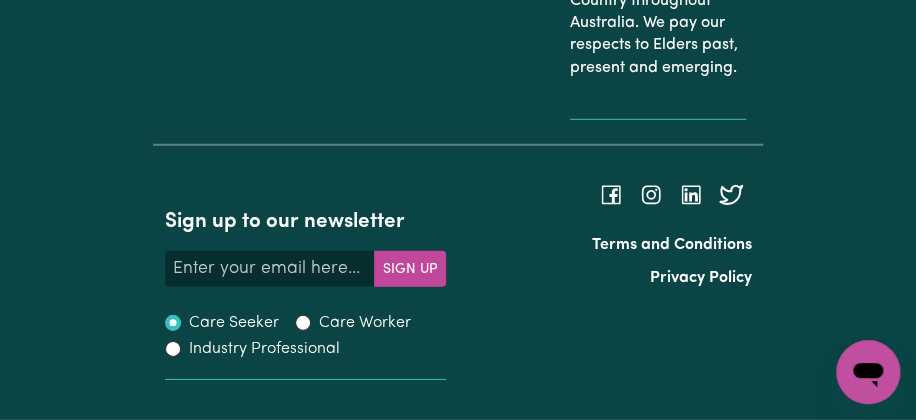scroll, scrollTop: 7204, scrollLeft: 0, axis: vertical 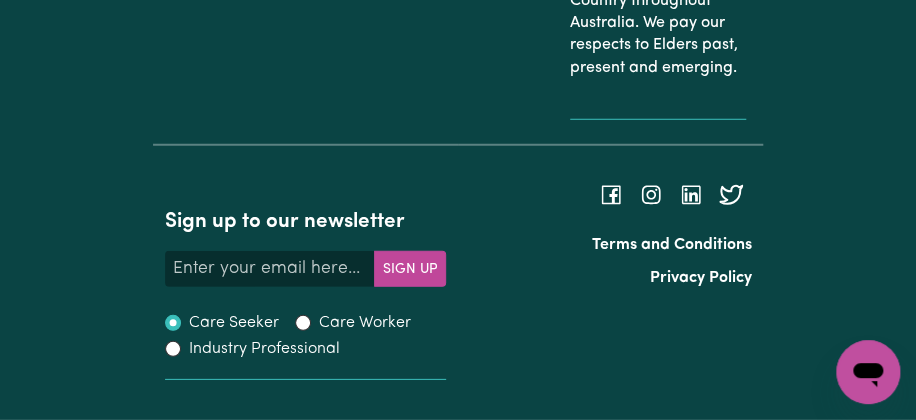 click on "The same as the last time I saw him/her" at bounding box center [458, -1700] 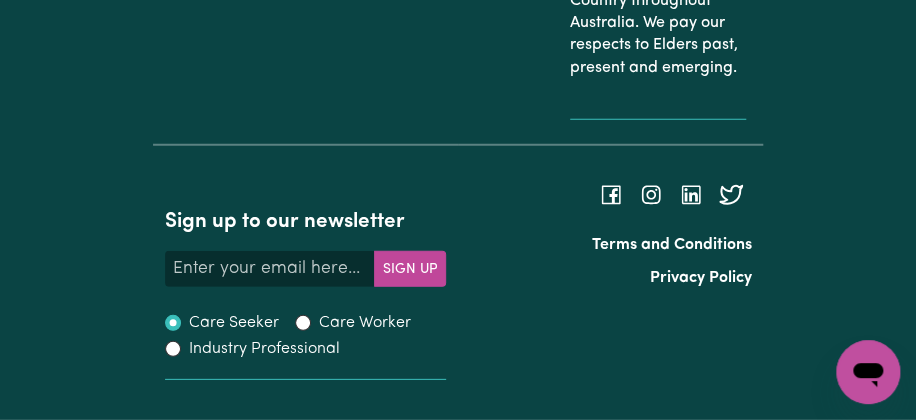 scroll, scrollTop: 7956, scrollLeft: 7, axis: both 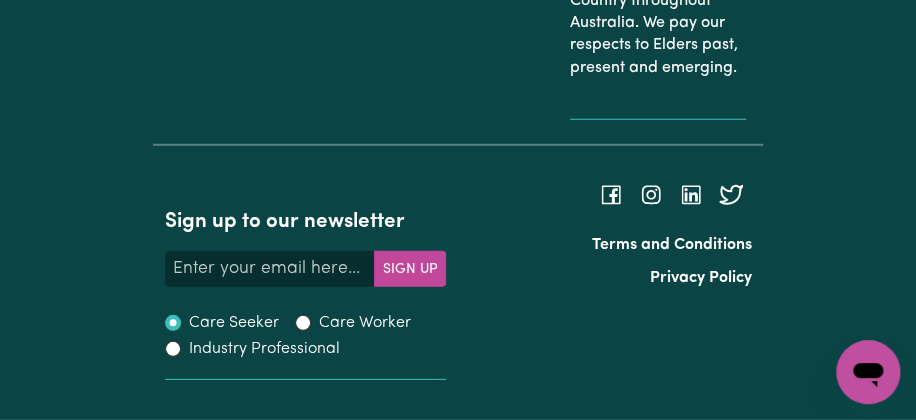click on "Notes about this shift" at bounding box center [458, -1362] 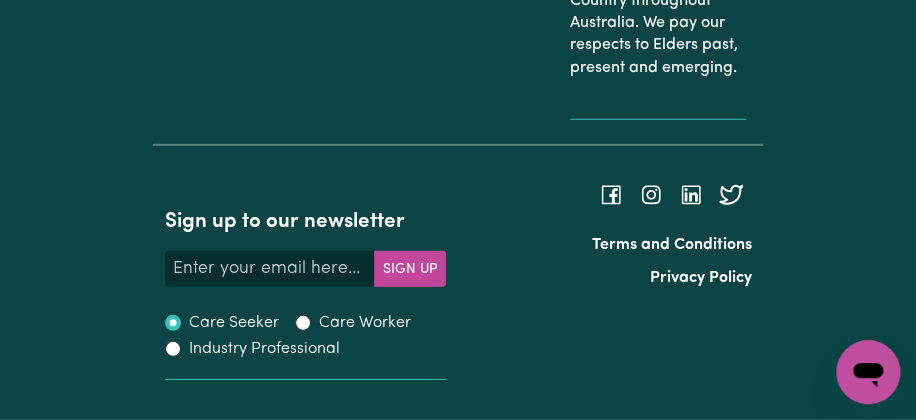 scroll, scrollTop: 7976, scrollLeft: 0, axis: vertical 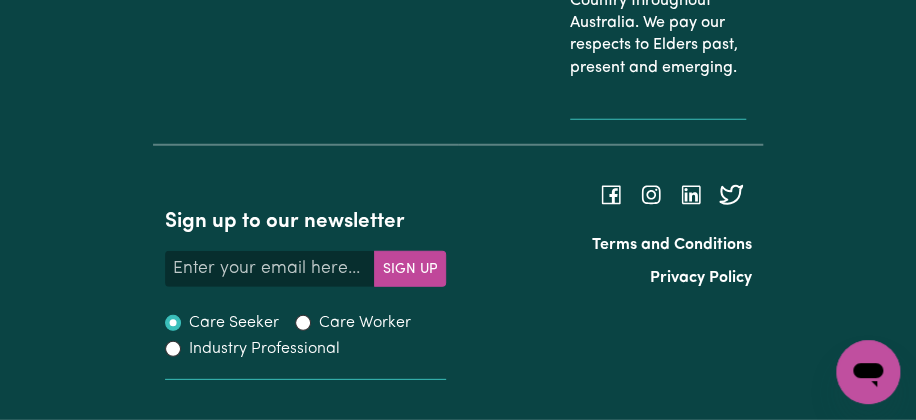 type on "d" 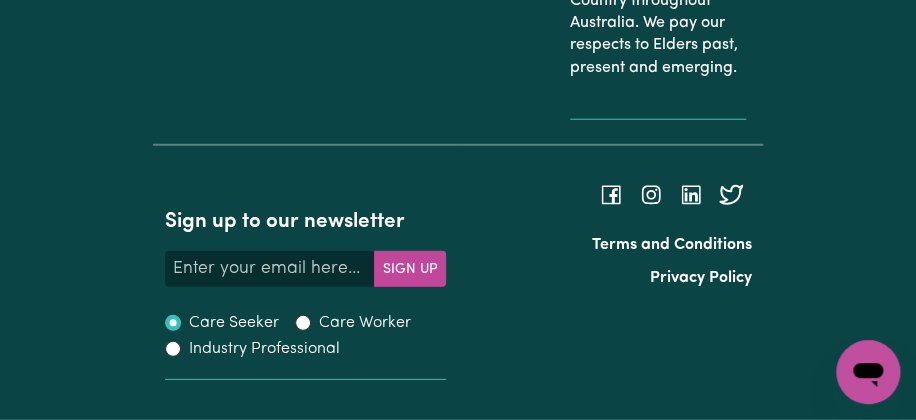 click on "Date : [DATE] - Time [TIME] - [TIME].
I arrived at [TIME], Han still sleeping .I prepared and cooked breakfast and fruits for her .
[TIME] she woke up , went down stairs at [TIME]. she seated on the sofa, playing with her pillow.
[TIME] ,i cooked and prepared lunch and dinner .
[TIME] han had b" at bounding box center (458, -1330) 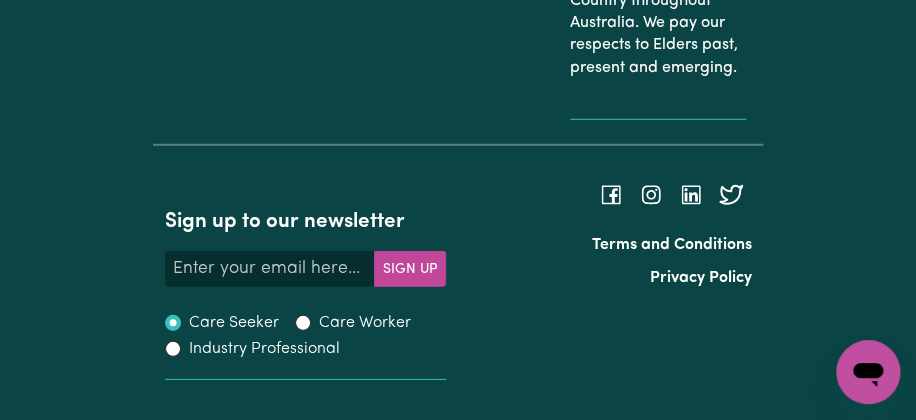 scroll, scrollTop: 409, scrollLeft: 0, axis: vertical 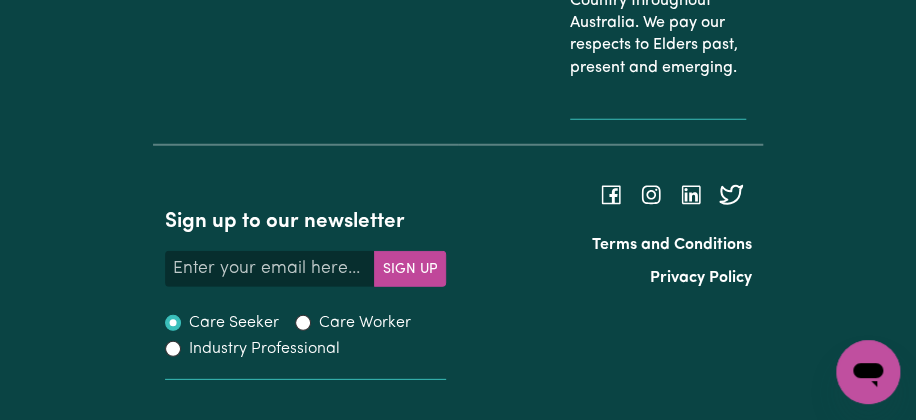 click on "Date : [DATE] - Time [TIME] - [TIME].
I arrived at [TIME], Han still sleeping .I prepared and cooked breakfast and fruits for her .
[TIME] she woke up , went down stairs at [TIME]. she seated on the sofa, playing with her pillow.
[TIME] ,i cooked and prepared lunch and dinner .
[TIME] Han had breakfast, boiled chicken, carrots, snow peas. Fruits : Kiwi, mandarin, papaya. She ate all her breakfast.
[TIME] clean up dishes, kitchen , floors.
Went to Church, on the way Han had wet her self in the car. support worker assisted with personal hygiene and dressing .
[TIME] went to the park, Han had a little waking, then used her hand to rotated the handle a lot of time [the gym shoulder mobility wheel]. she appeared relaxing.
[TIME] went back home .
Date [DATE] - Time :[TIME] - [TIME]
Arrived at [TIME]. Cooked and prepared breakfast.
han woke up" at bounding box center (458, -1330) 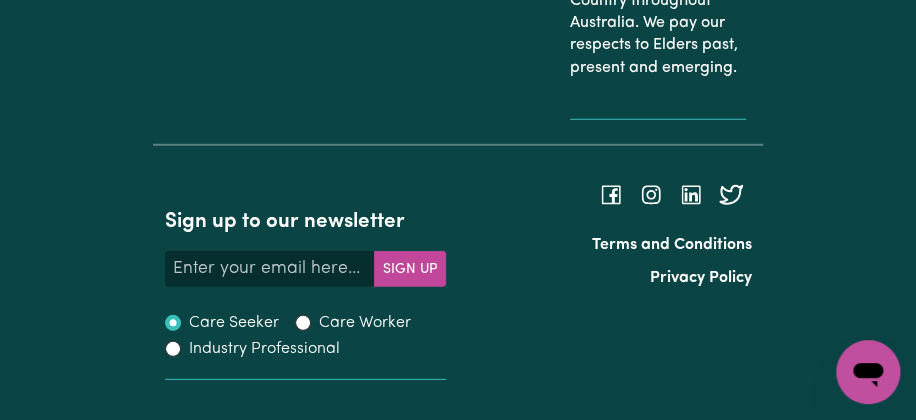 scroll, scrollTop: 541, scrollLeft: 0, axis: vertical 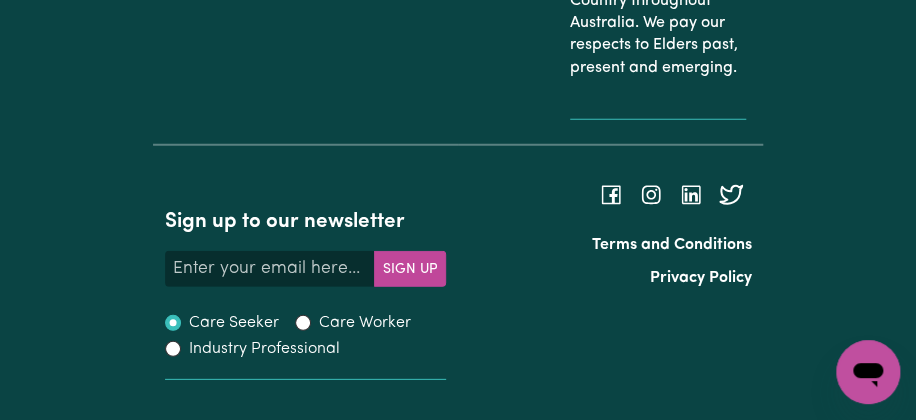 drag, startPoint x: 184, startPoint y: 43, endPoint x: 517, endPoint y: 104, distance: 338.541 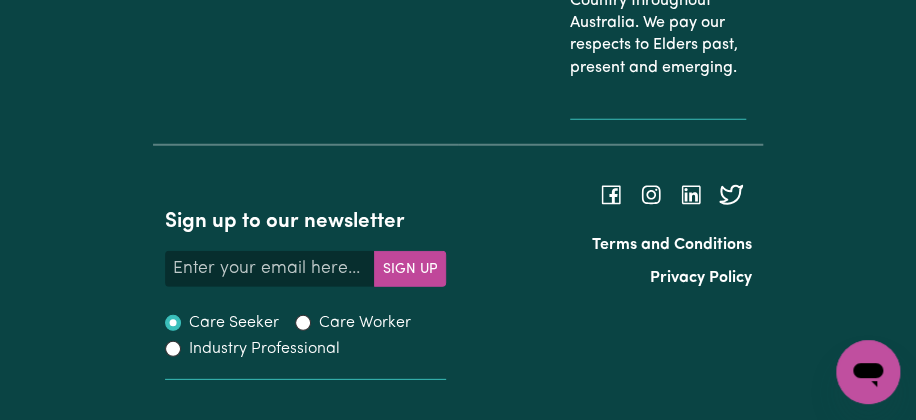 scroll, scrollTop: 613, scrollLeft: 0, axis: vertical 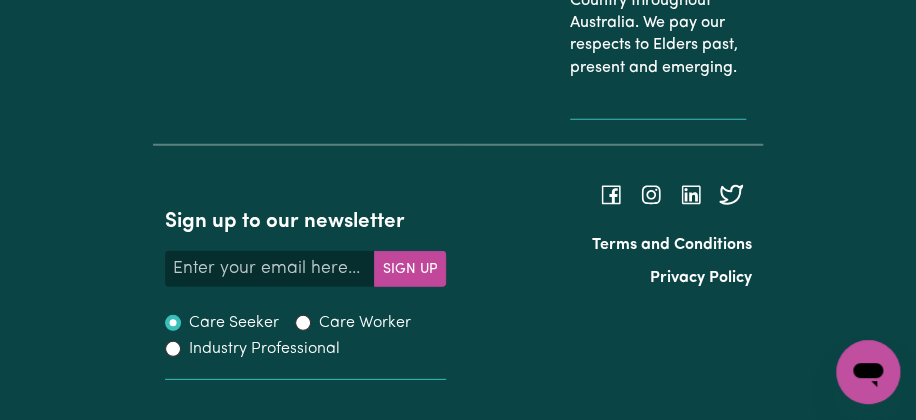 click on "Submit Hours 1. Fill in your details below to claim your payment Job title Select the job you're submitting hours for... [Chelsea ([PERSON]) [LASTNAME] - NDIS Number: [NUMBER]] Vietnamese Support workers with experience in Behaviour Support Plans Preview Job Your ABN [NUMBER] To include or update your ABN,  update your profile . 2. Enter the details of your shift(s) Date of care work [DATE] [DATE] / [DATE] / [DATE] « ‹ [MONTH] [YEAR] › » Mon Tue Wed Thu Fri Sat Sun 30 1 2 3 4 5 6 7 8 9 10 11 12 13 14 15 16 17 18 19 20 21 22 23 24 25 26 27 28 29 30 31 1 2 3 Start time [TIME] [TIME] : [TIME]   AM PM End time [TIME] [TIME] : [TIME]   AM PM Hourly rate Select rate... $[PRICE] (Weekday) $[PRICE] (Saturday) $[PRICE] (Sunday) $[PRICE] (Public Holiday) $[PRICE] (Evening Care) Total hours:  [TIME]  Remove Date of care work [DATE] [DATE] / [DATE] / [DATE] « ‹ [MONTH] [YEAR] › » Mon Tue Wed Thu Fri Sat Sun 30 1 2 3 4 5 6 7 8 9 10 11 12 13 14 15 16 17 18 19 20 21 22 23 24 25 26 27 28 29 30 31 1 2 3 Start time [TIME] [TIME] : [TIME]   AM PM End time [TIME] [TIME] : [TIME]   AM PM [TIME]  30" at bounding box center [458, -3871] 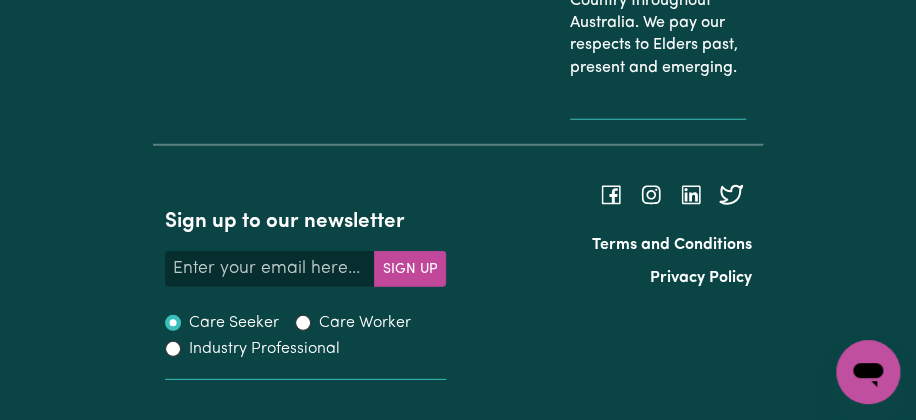 scroll, scrollTop: 8875, scrollLeft: 0, axis: vertical 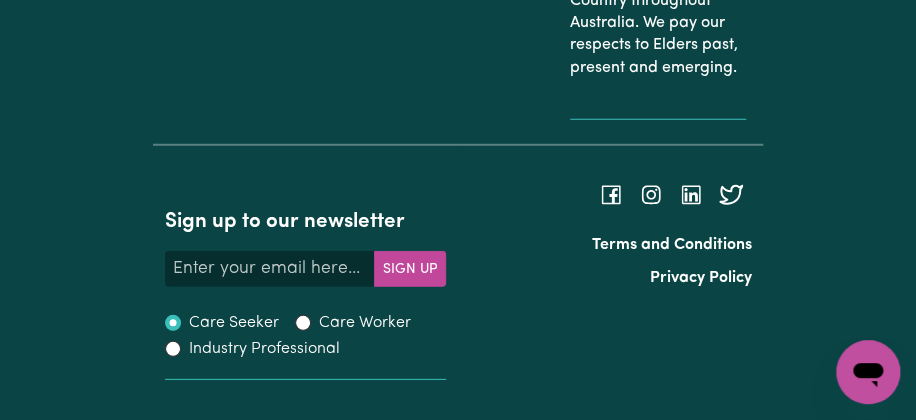 click on "Date : [DATE] - Time [TIME] - [TIME].
I arrived at [TIME], [NAME] still sleeping .I prepared and cooked breakfast and fruits for her .
[TIME] she woke up , went down stairs at [TIME]. she seated on the sofa, playing with her pillow.
[TIME] ,i cooked and prepared lunch and dinner .
[TIME] [NAME] had breakfast, boiled chicken, carrots, snow peas. Fruits : Kiwi, mandarin, papaya. She ate all her breakfast.
[TIME] clean up dishes, kitchen , floors.
Went to Church, on the way [NAME] had wet her self in the car. support worker assisted with personal hygiene and dressing .
[TIME] went to the park, [NAME] had a little waking, then used her hand to rotated the handle a lot of time [the gym shoulder mobility wheel]. she appeared relaxing.
[TIME] went back home .
Date [DATE] - Time :[TIME] - [TIME]
Arrived at [TIME]. Cooked and prepared breakfast.
[NAME] woke up at [TIME], went down stairs at [TIME]
[TIME] I continued to cooking lunch and dinner: Rice , braised pork ,veggies.
[NAME] had breakfast at" at bounding box center (458, -1330) 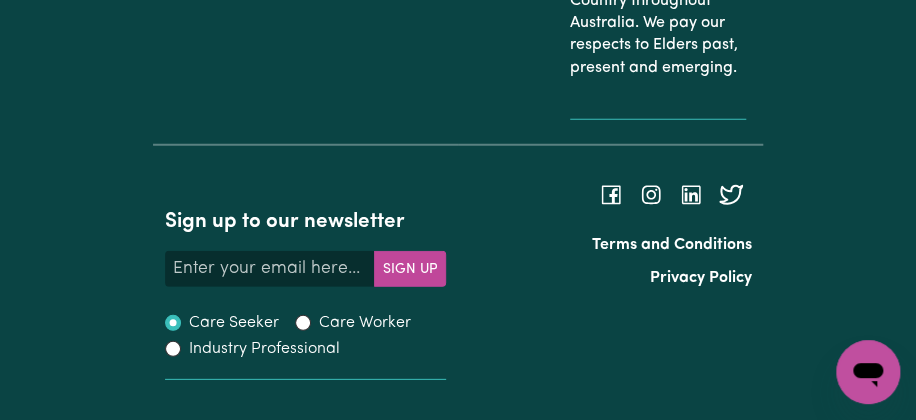 scroll, scrollTop: 685, scrollLeft: 0, axis: vertical 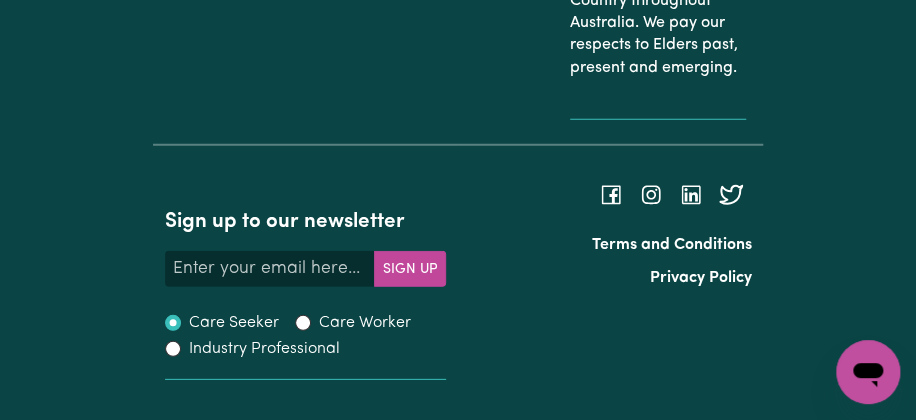 click on "Notes about this shift" at bounding box center [458, -1330] 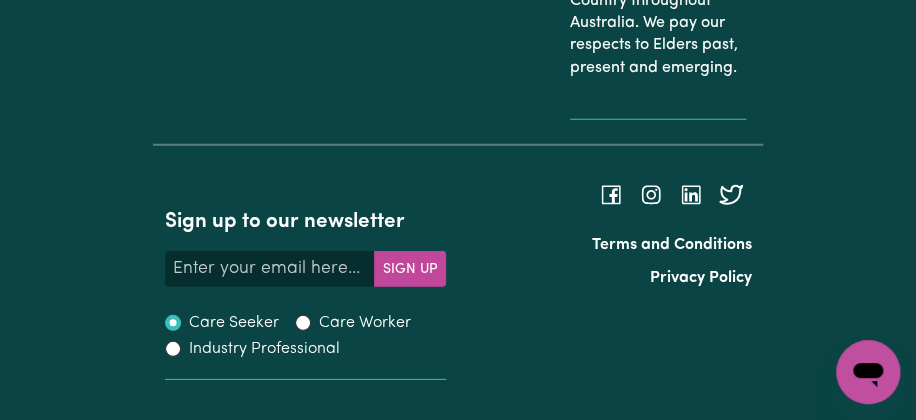scroll, scrollTop: 720, scrollLeft: 0, axis: vertical 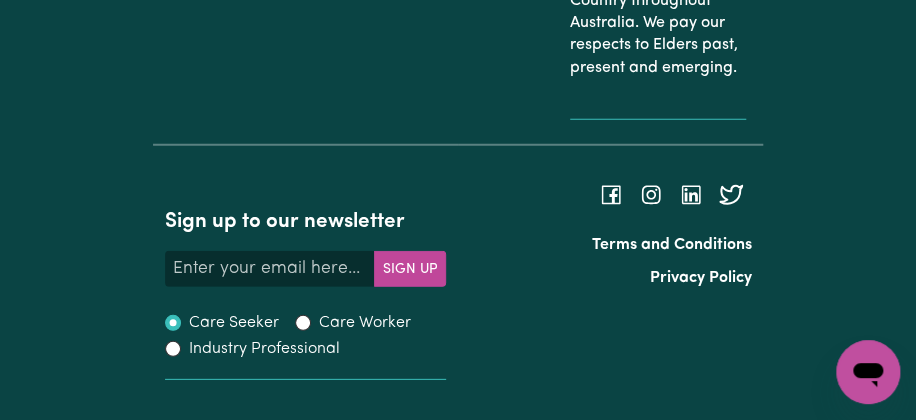 click on "Notes about this shift" at bounding box center (458, -1330) 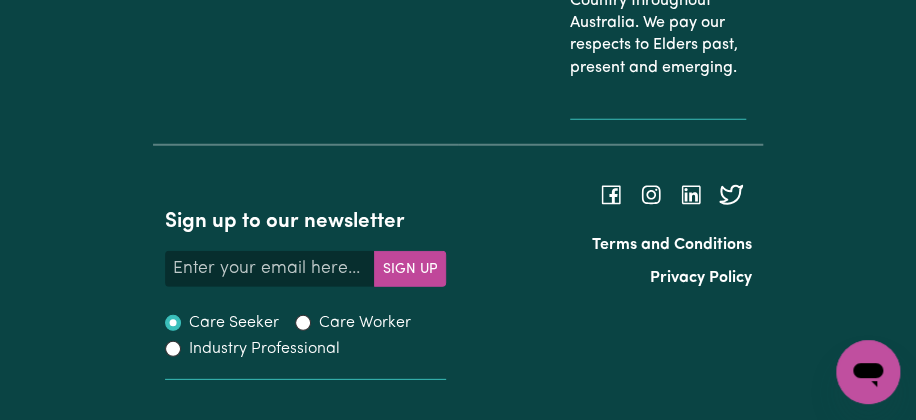 scroll, scrollTop: 757, scrollLeft: 0, axis: vertical 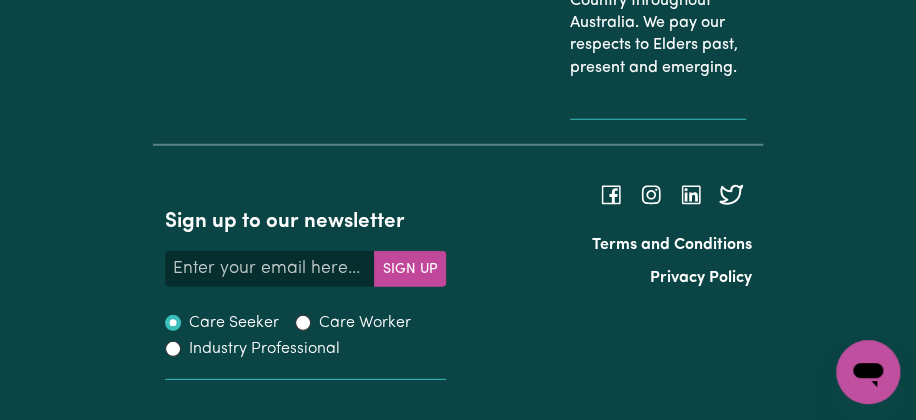 click on "Notes about this shift" at bounding box center (458, -1330) 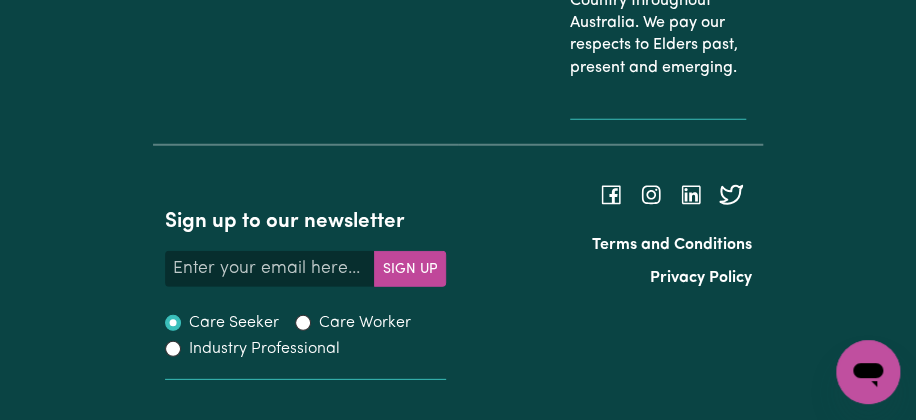 scroll, scrollTop: 901, scrollLeft: 0, axis: vertical 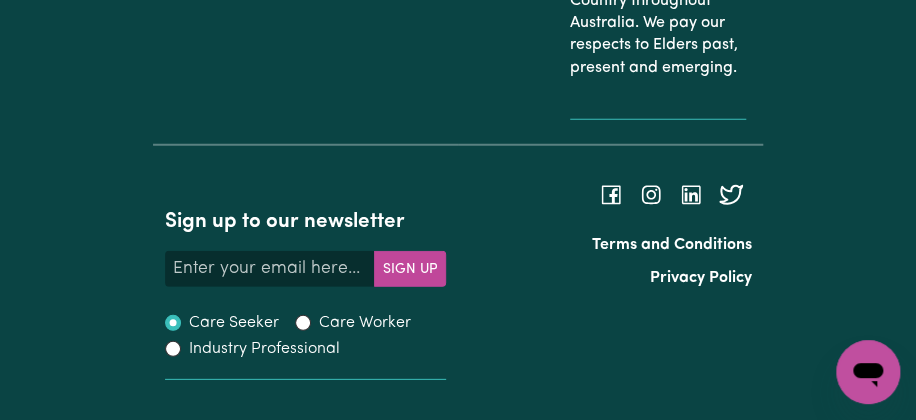 click on "Notes about this shift" at bounding box center (458, -1330) 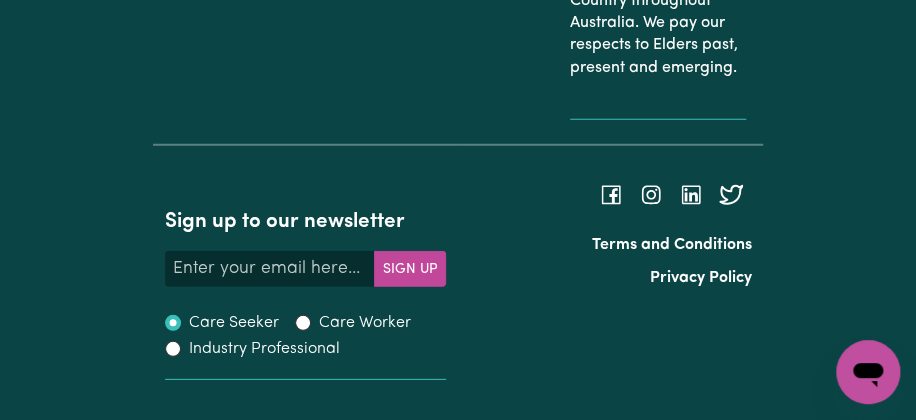 scroll, scrollTop: 936, scrollLeft: 0, axis: vertical 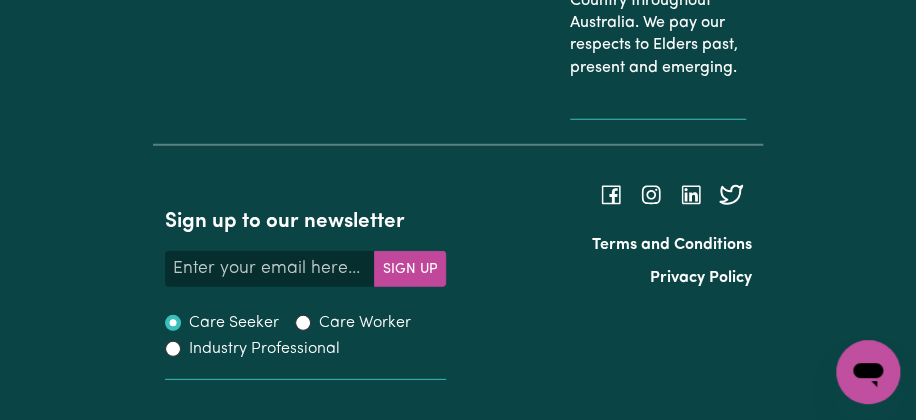 click on "Notes about this shift" at bounding box center (458, -1330) 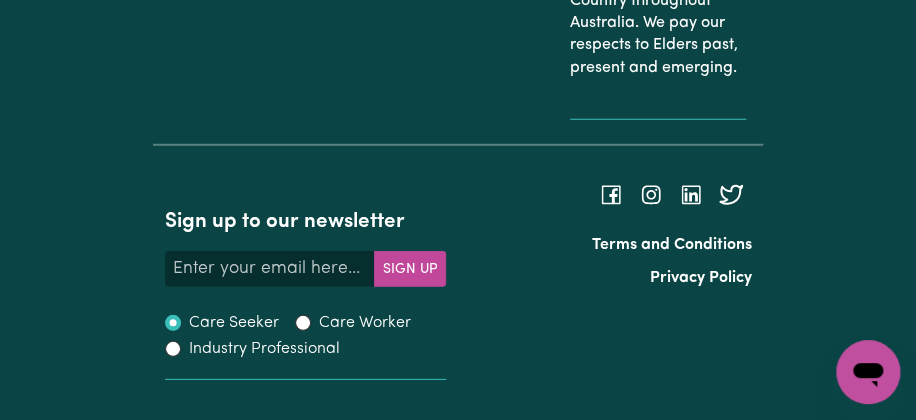 scroll, scrollTop: 1117, scrollLeft: 0, axis: vertical 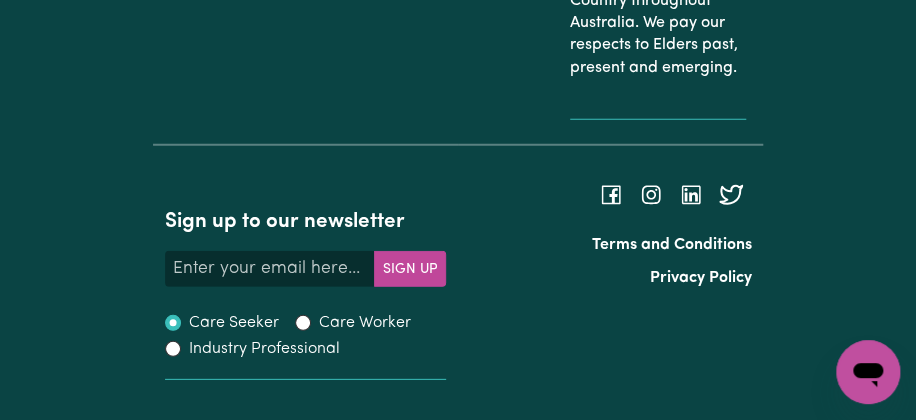 click on "Notes about this shift" at bounding box center [458, -1330] 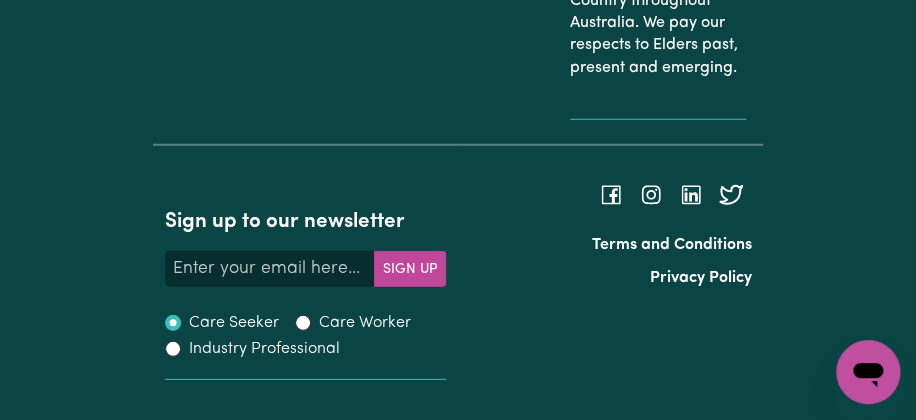scroll, scrollTop: 1152, scrollLeft: 0, axis: vertical 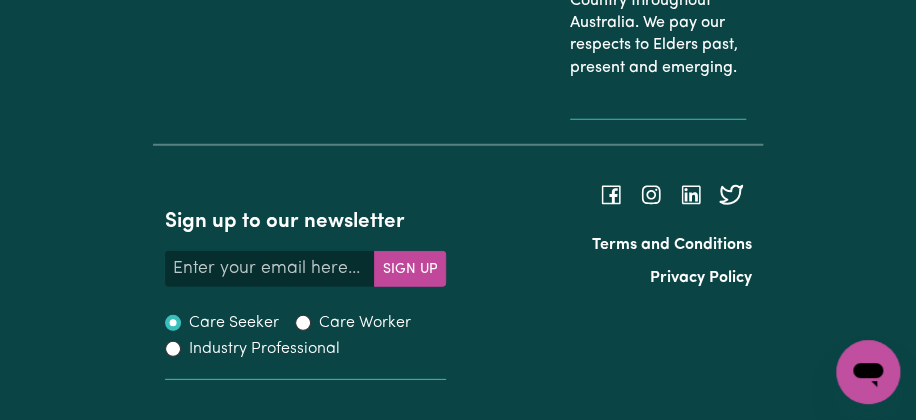 click on "Notes about this shift" at bounding box center (458, -1330) 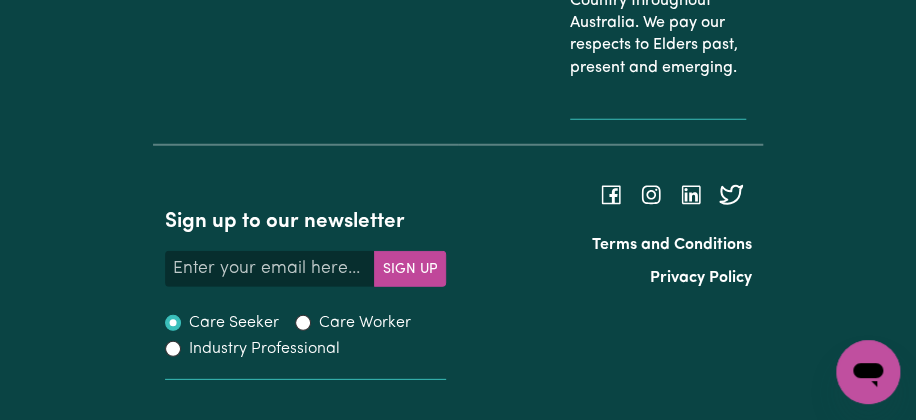 scroll, scrollTop: 1549, scrollLeft: 0, axis: vertical 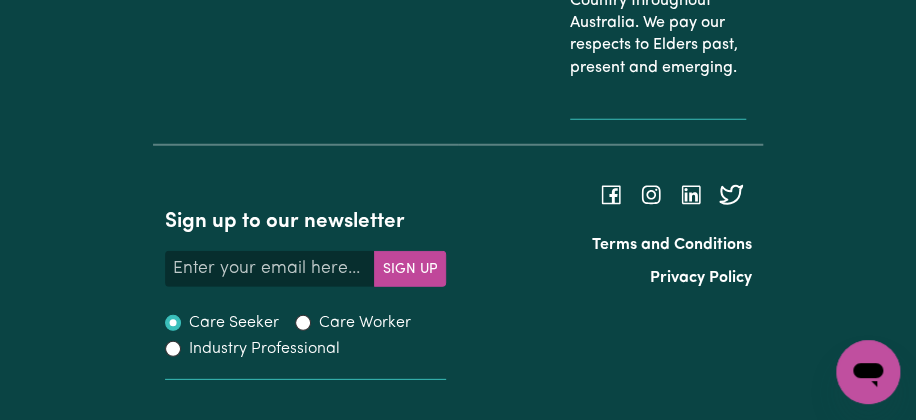 click on "Notes about this shift" at bounding box center (458, -1330) 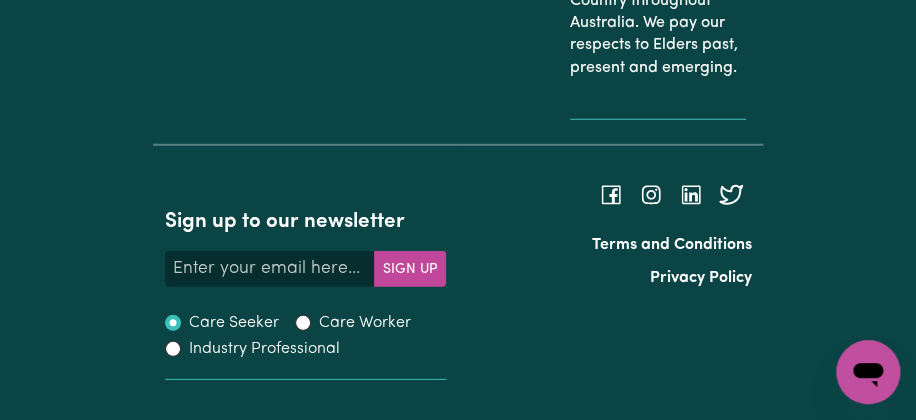 scroll, scrollTop: 1584, scrollLeft: 0, axis: vertical 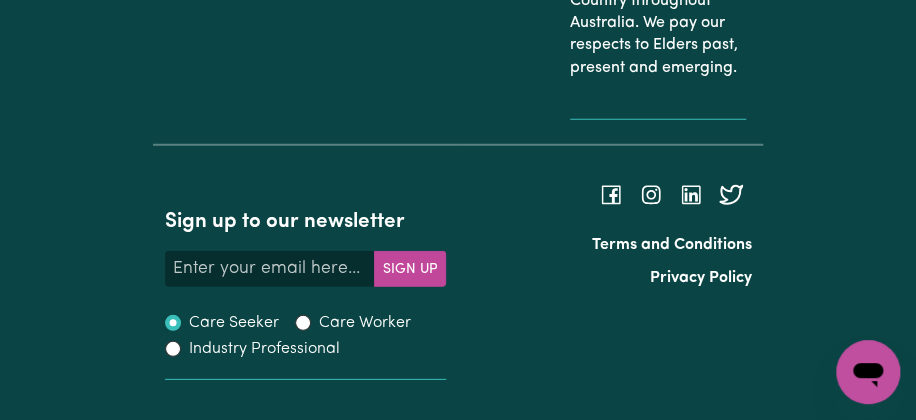 click on "Notes about this shift" at bounding box center [458, -1330] 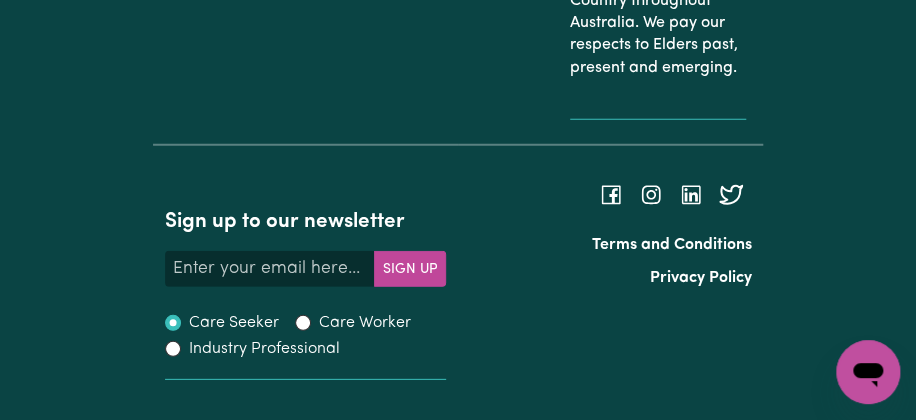 scroll, scrollTop: 1621, scrollLeft: 0, axis: vertical 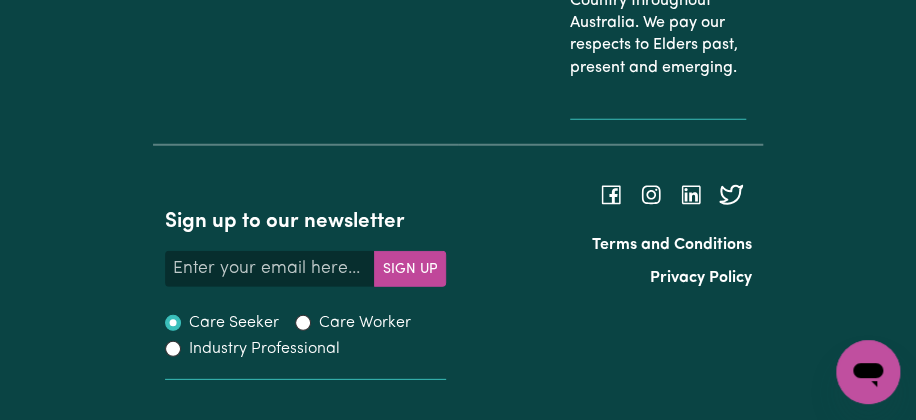 click on "Notes about this shift" at bounding box center [458, -1330] 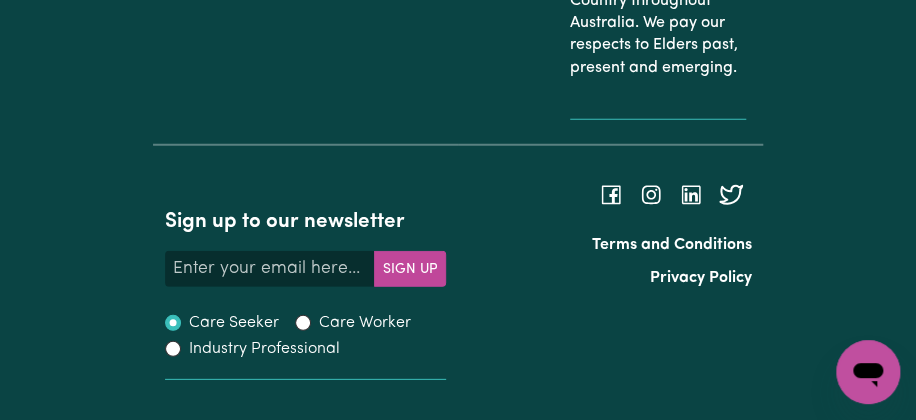 scroll, scrollTop: 1872, scrollLeft: 0, axis: vertical 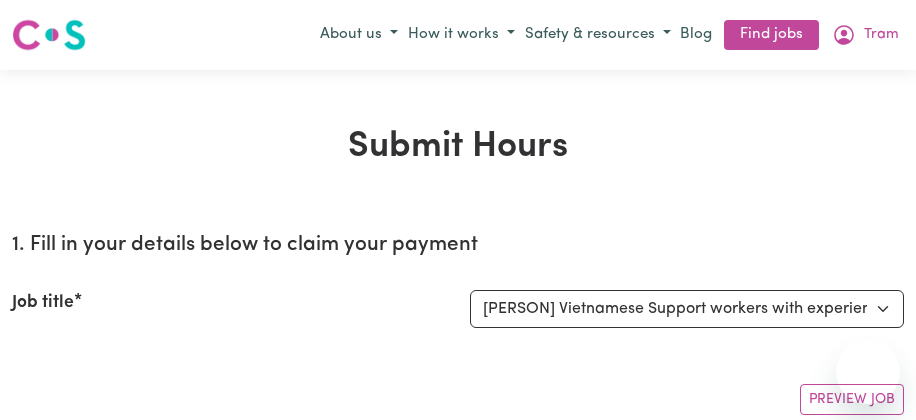 select on "2686" 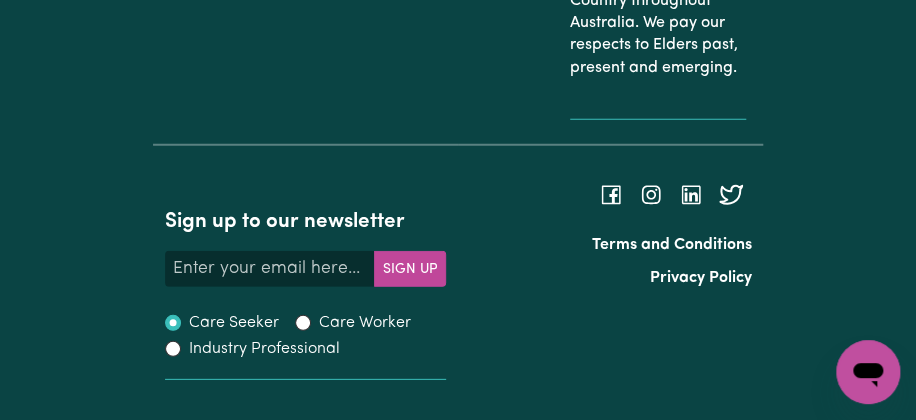 scroll, scrollTop: 1872, scrollLeft: 0, axis: vertical 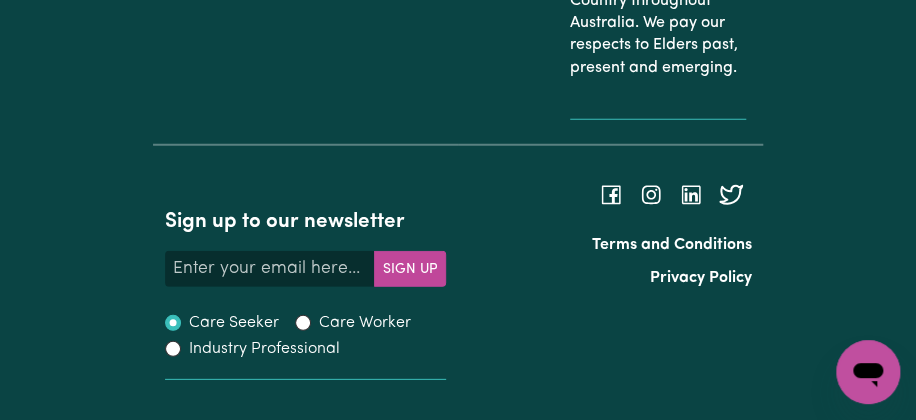 click on "Notes about this shift" at bounding box center (458, -1330) 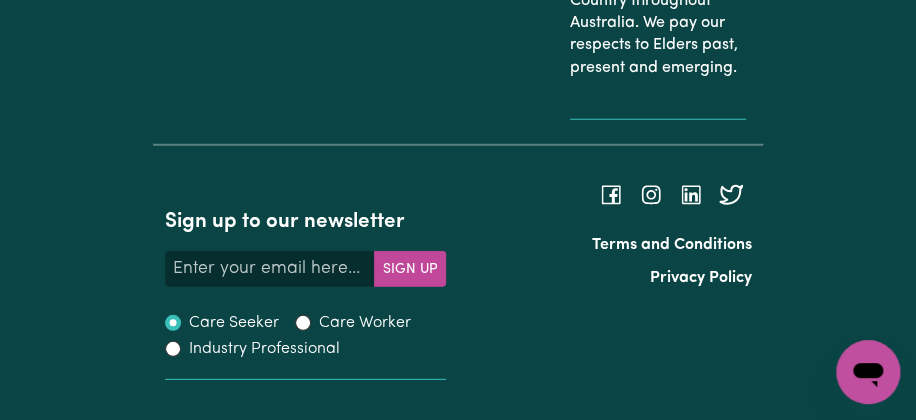 scroll, scrollTop: 2701, scrollLeft: 0, axis: vertical 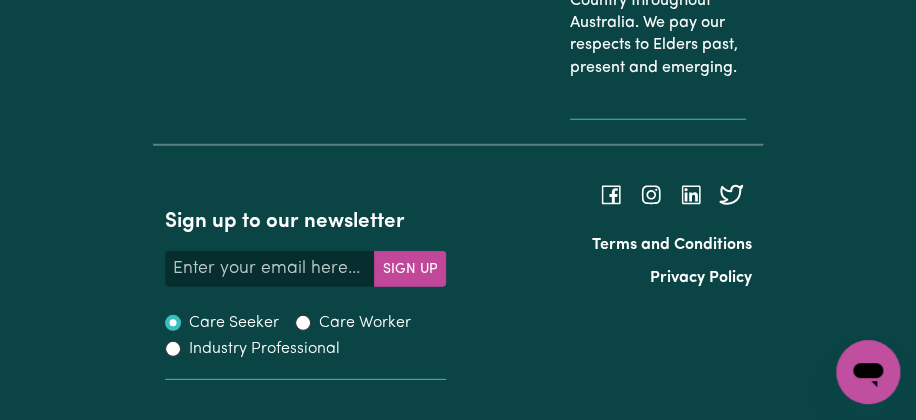 click on "Notes about this shift" at bounding box center [458, -1330] 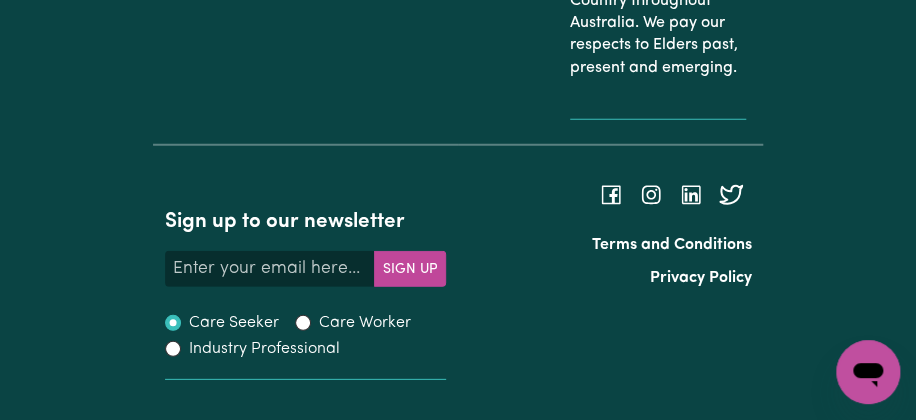 scroll, scrollTop: 2917, scrollLeft: 0, axis: vertical 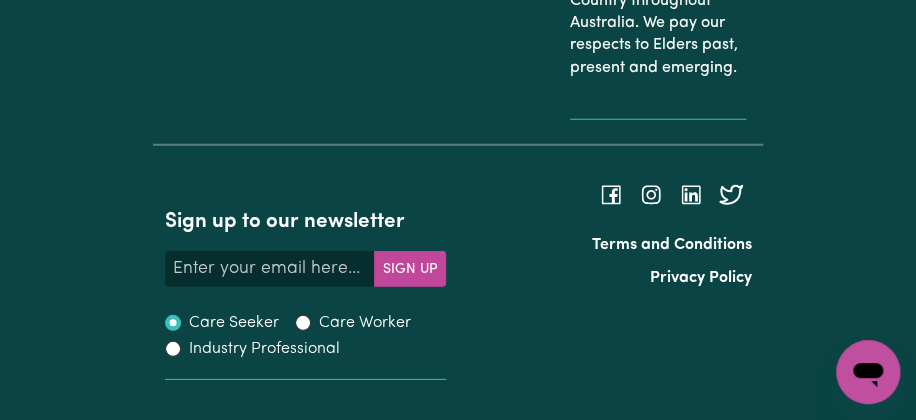 click on "Notes about this shift" at bounding box center (458, -1330) 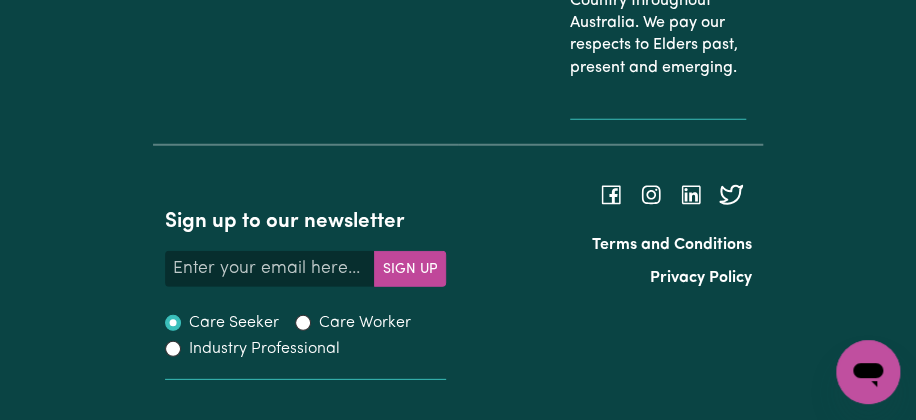 scroll, scrollTop: 2952, scrollLeft: 0, axis: vertical 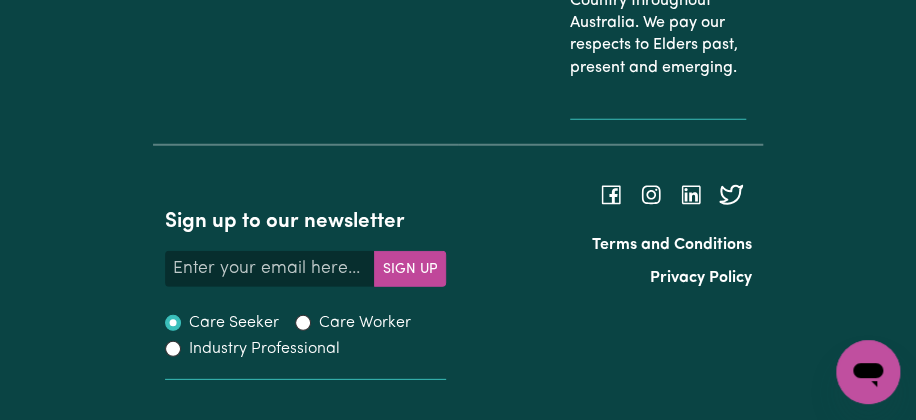click on "Notes about this shift" at bounding box center [458, -1330] 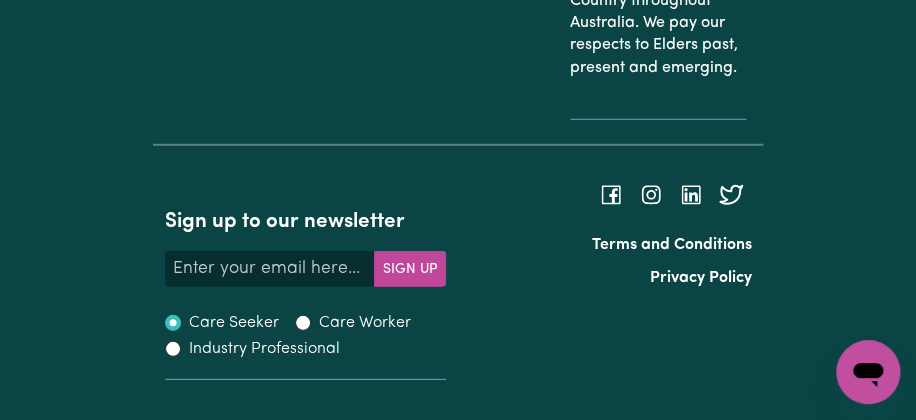 scroll, scrollTop: 8239, scrollLeft: 0, axis: vertical 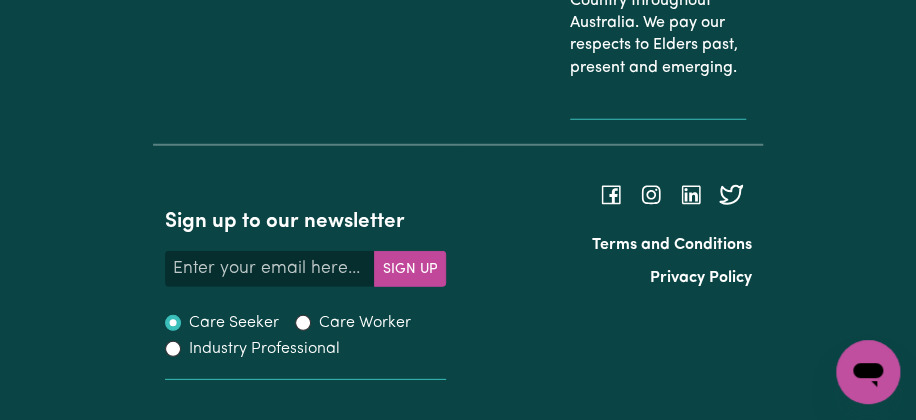 type on "Date : [DATE] - Time 7.00am - 2.00pm.
I arrived at 7.00am, [PERSON] still sleeping .I prepared and cooked breakfast and fruits for her .
7.50am she woke up , went down stairs at 9.00am. she seated on the sofa, playing with her pillow.
9.10am ,i cooked and prepared lunch and dinner .
10.30am [PERSON] had breakfast, boiled chicken, carrots, snow peas. Fruits : Kiwi, mandarin, papaya. She ate all her breakfast.
11.10am clean up dishes, kitchen , floors.
Went to Church, on the way [PERSON] had wet her self in the car. support worker assisted with personal hygiene and dressing .
1.30pm went to the park, [PERSON] had a little waking, then used her hand to rotated the handle a lot of time [the gym shoulder mobility wheel]. she appeared relaxing.
1.45pm went back home .
Date [DATE] - Time :7.00am - 2.00pm
Arrived at 7.00am. Cooked and prepared breakfast.
[PERSON] woke up at 8.00am, went down stairs at 9.00am
9.10am I continued to cooking lunch and dinner: Rice , braised pork ,veggies.
[PERSON] had breakfast at 10.30am, she ate almost f..." 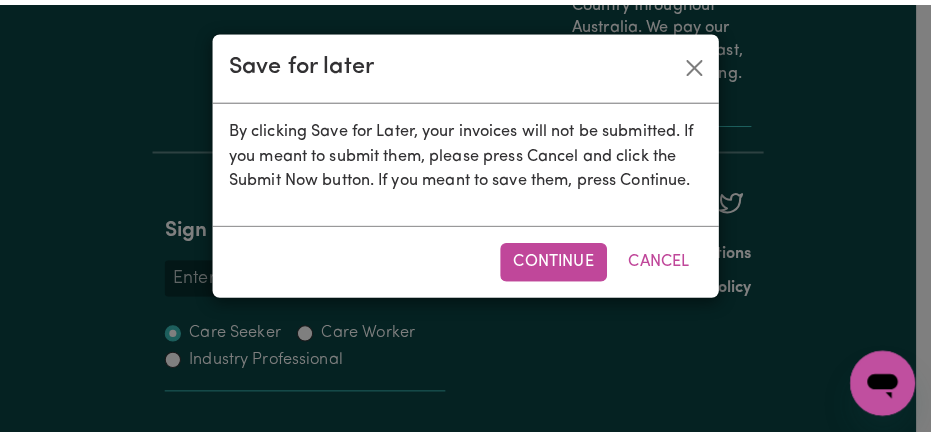 scroll, scrollTop: 8239, scrollLeft: 0, axis: vertical 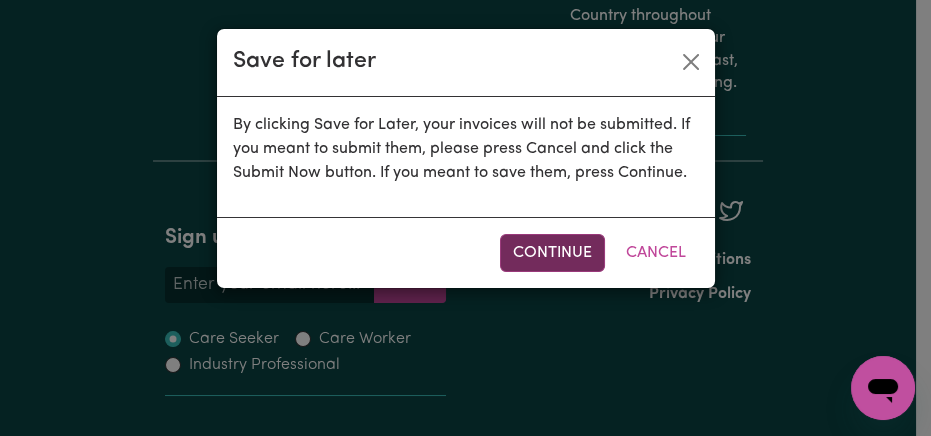 click on "Continue" at bounding box center [552, 253] 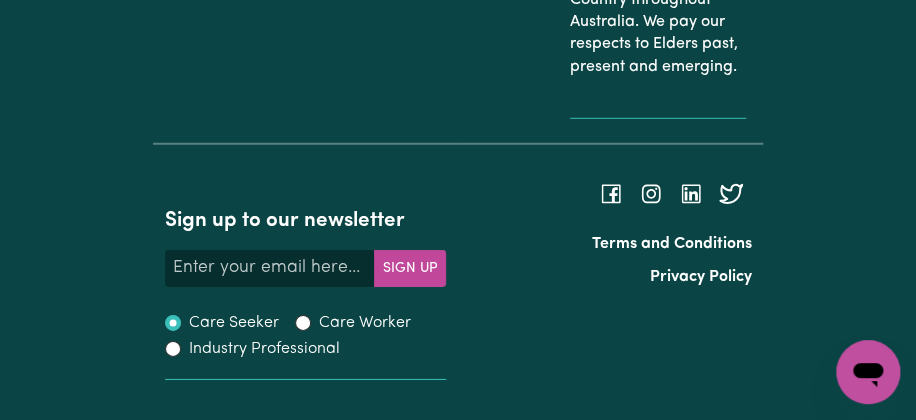 scroll, scrollTop: 7718, scrollLeft: 0, axis: vertical 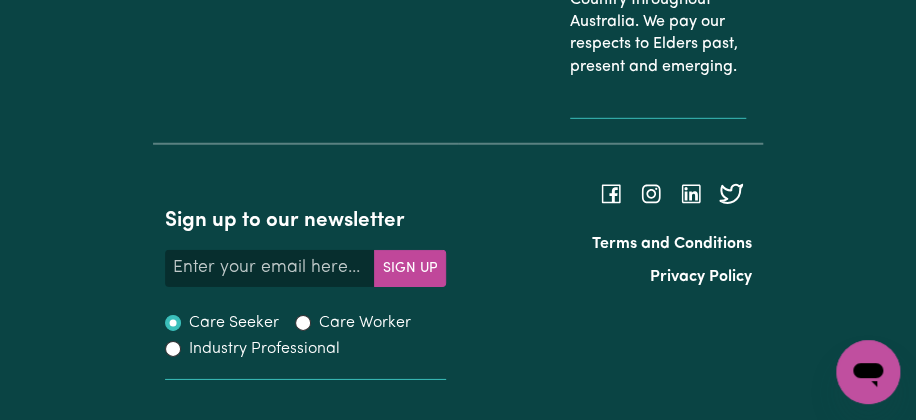 click on "Notes about this shift" at bounding box center (458, -1503) 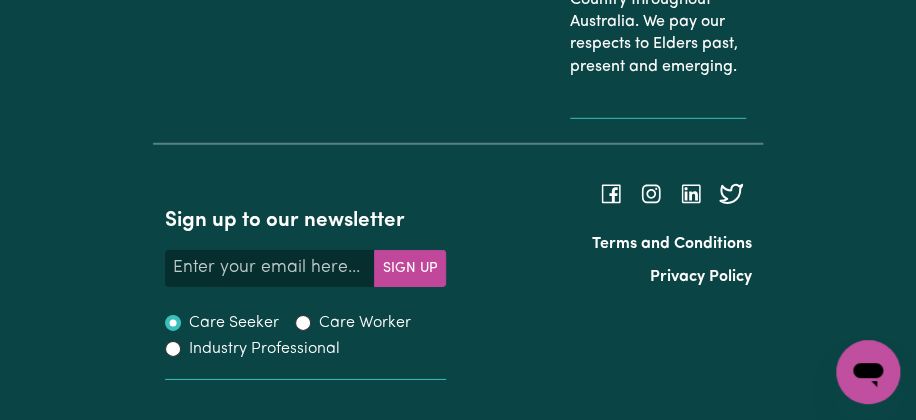 scroll, scrollTop: 1760, scrollLeft: 0, axis: vertical 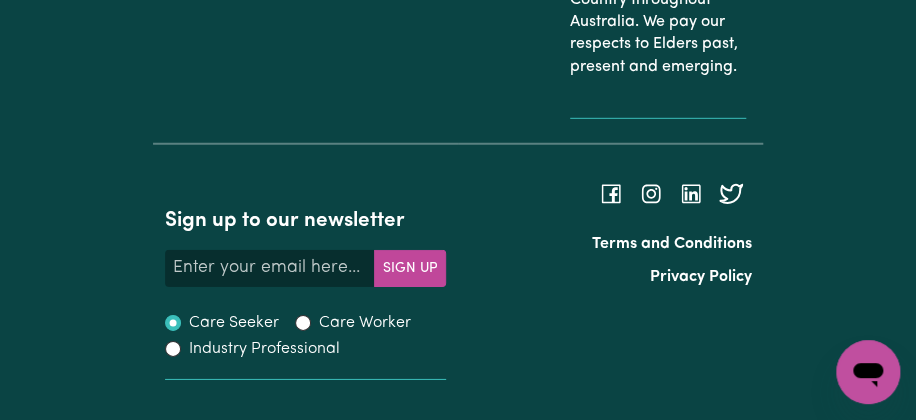 click on "Notes about this shift" at bounding box center [458, -1503] 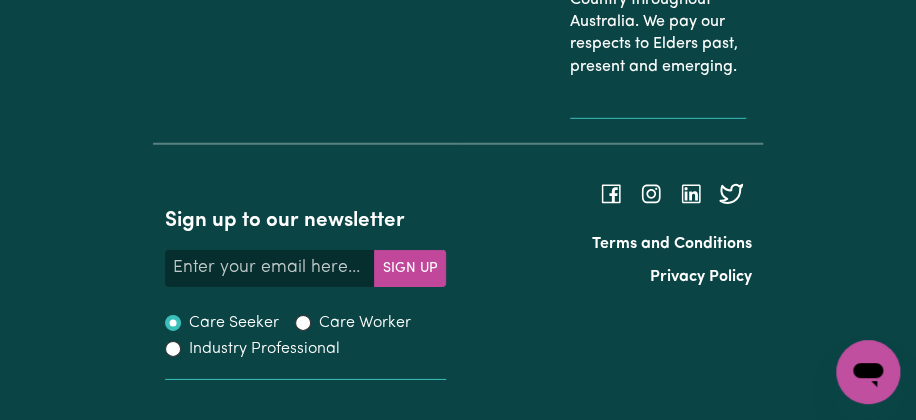 scroll, scrollTop: 56, scrollLeft: 0, axis: vertical 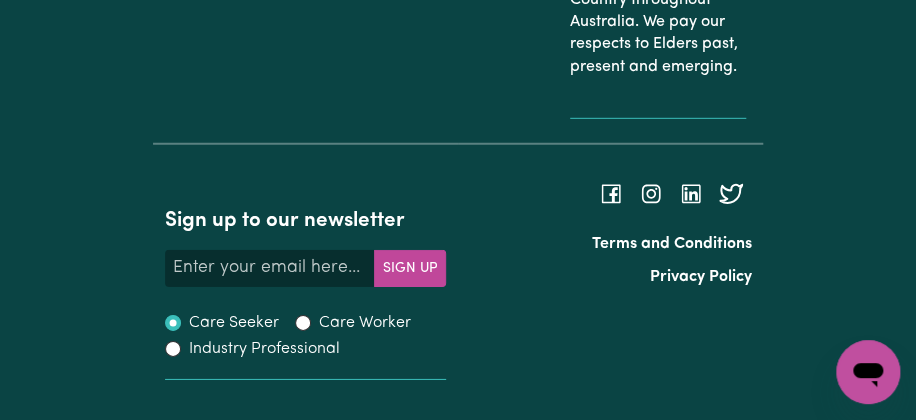 click on "Report as Incident An incident is harm, or potential harm, to the person you're supporting or others. It can be minor (like a small injury) or serious (like abuse or severe injury)." at bounding box center [458, -1369] 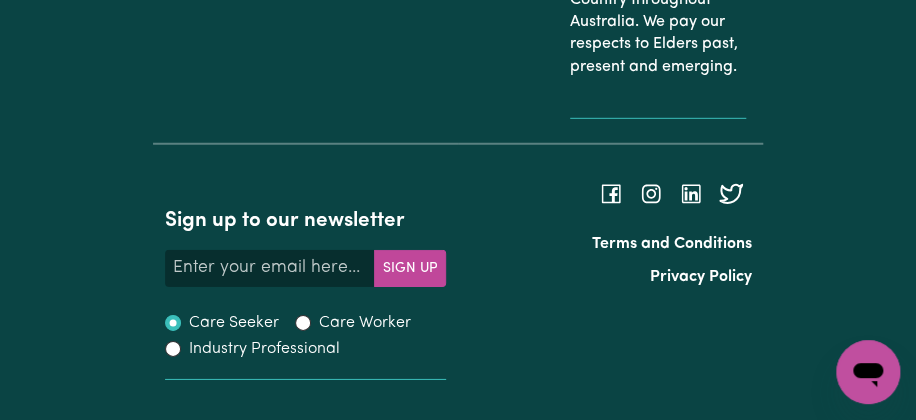 scroll, scrollTop: 7877, scrollLeft: 0, axis: vertical 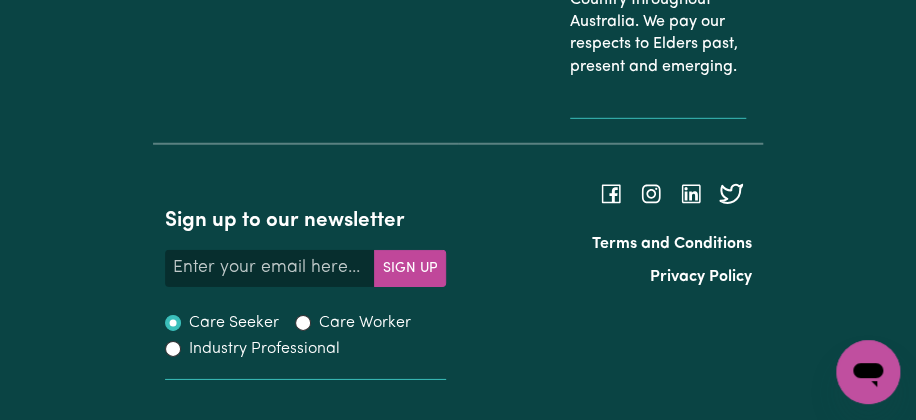 click on "Notes about this shift" at bounding box center (458, -1503) 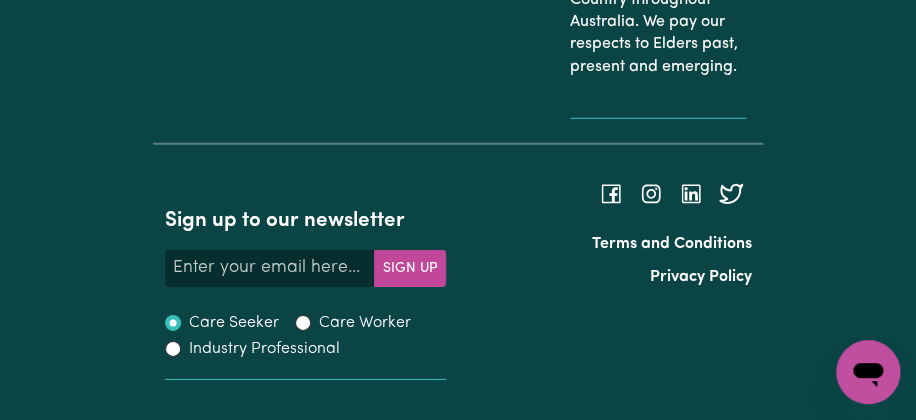 scroll, scrollTop: 1473, scrollLeft: 0, axis: vertical 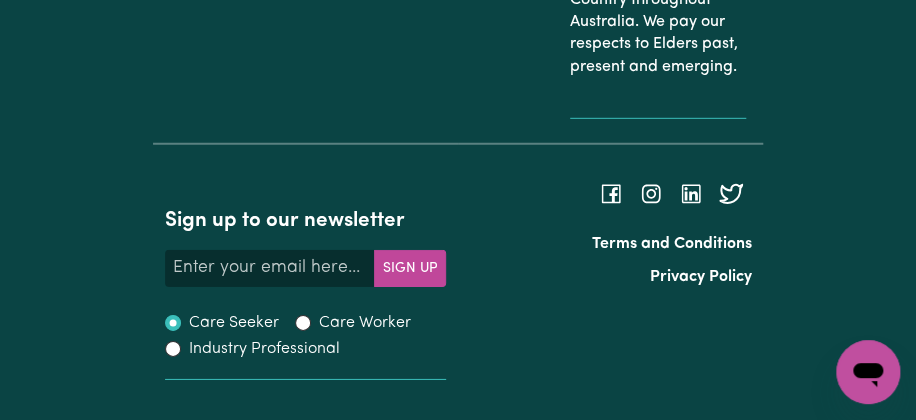click on "Notes about this shift" at bounding box center (458, -1503) 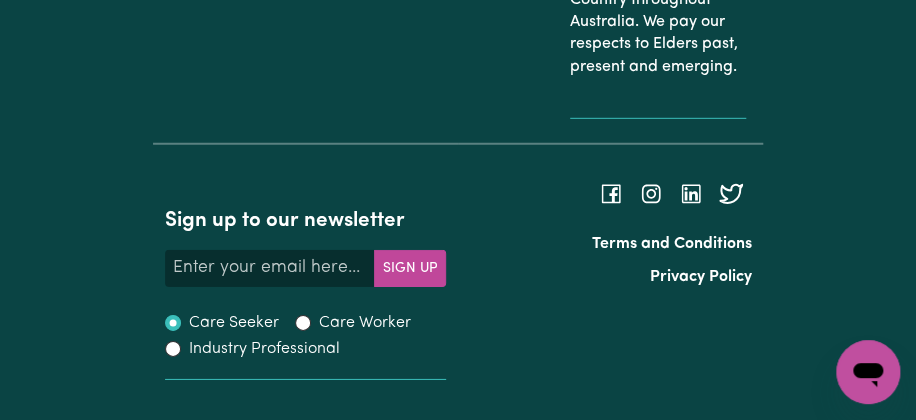 scroll, scrollTop: 224, scrollLeft: 0, axis: vertical 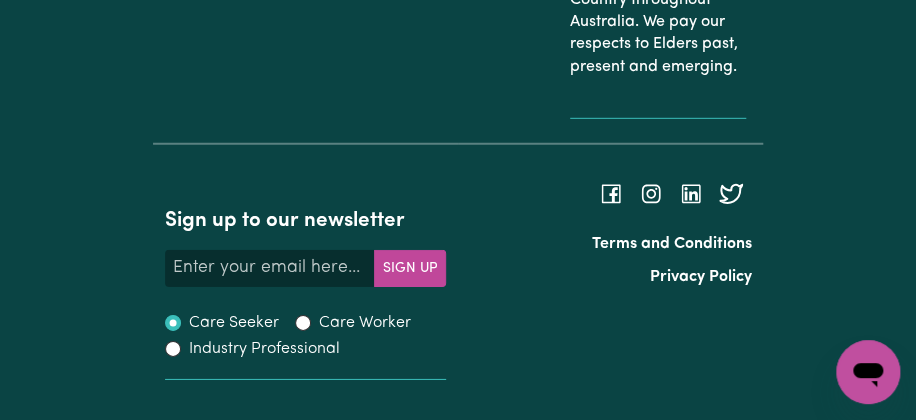 click on "Notes about this shift" at bounding box center [458, -1503] 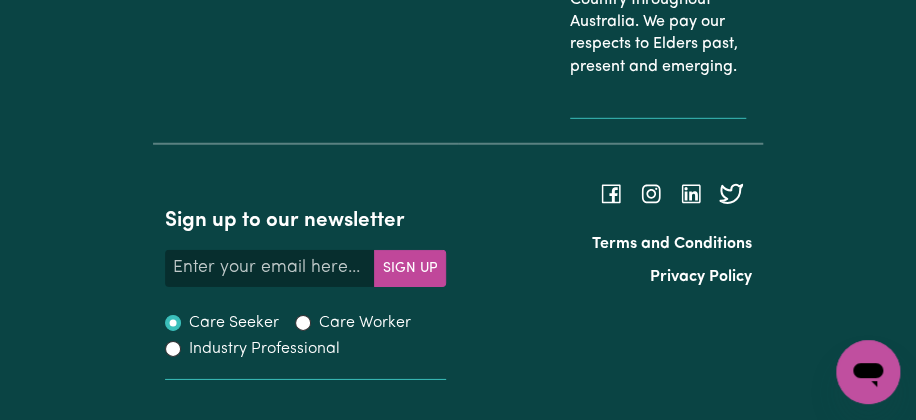 scroll, scrollTop: 185, scrollLeft: 0, axis: vertical 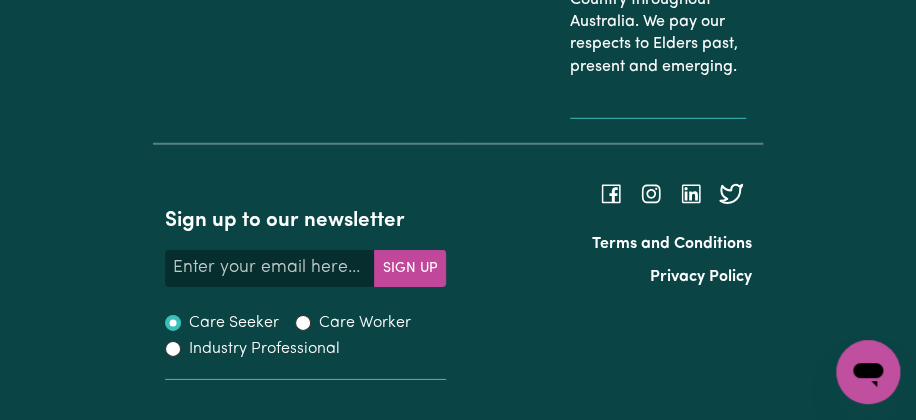 click on "Notes about this shift" at bounding box center [458, -1503] 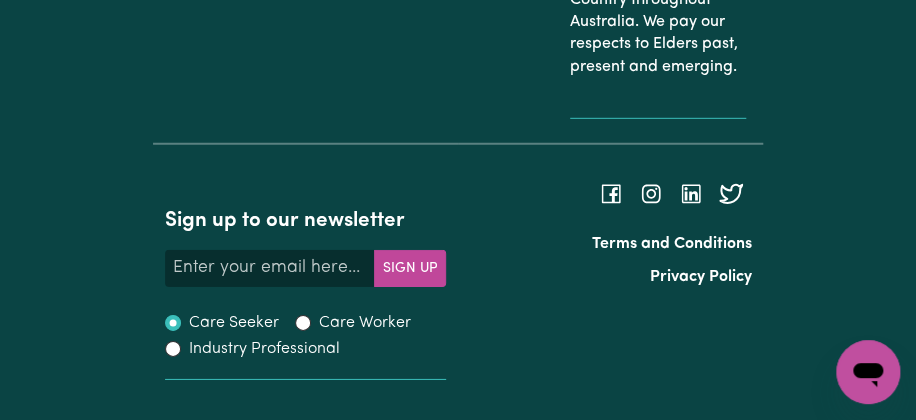 scroll, scrollTop: 2170, scrollLeft: 0, axis: vertical 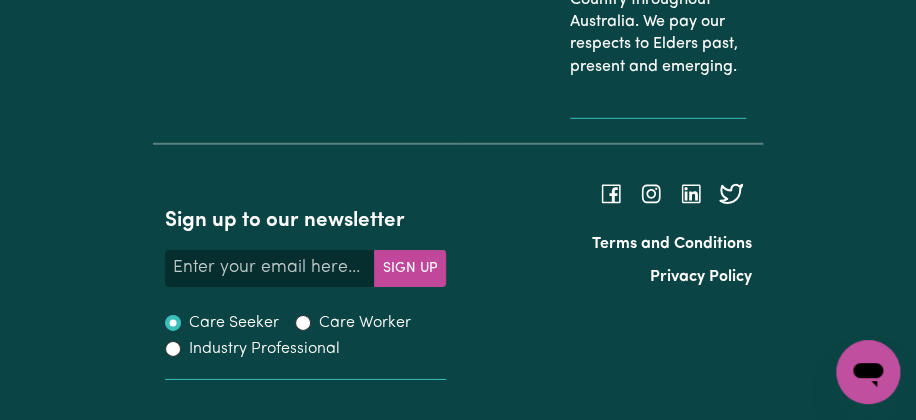 click on "Notes about this shift" at bounding box center [458, -1503] 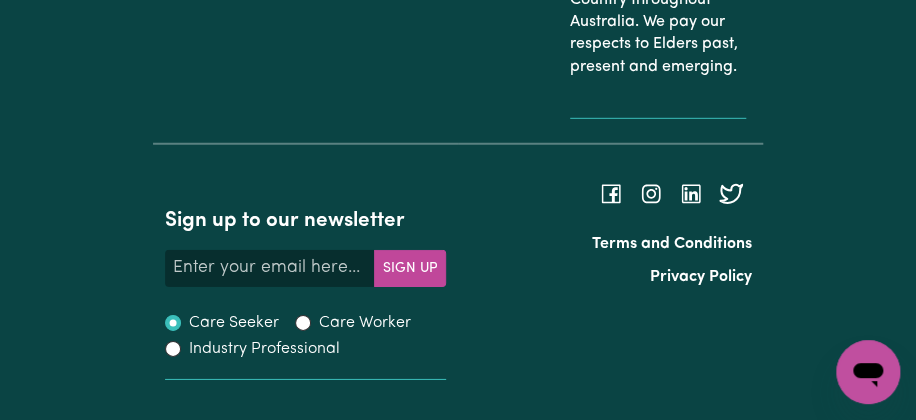 scroll, scrollTop: 2965, scrollLeft: 0, axis: vertical 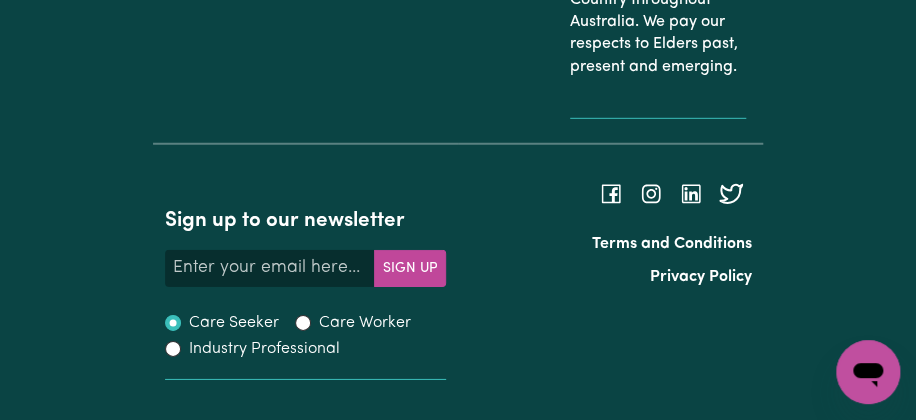 click on "How was your client's mental state? The same as the last time I saw him/her Better than the last time I saw him/her Worse than the last time I saw him/her Not applicable How was your client's physical state? The same as the last time I saw him/her Better than the last time I saw him/her Worse than the last time I saw him/her Not applicable How was your client's physical surroundings? (place or residence) The same as the last time I saw him/her Better than the last time I saw him/her Worse than the last time I saw him/her Not applicable Notes about this shift Report as Incident An incident is harm, or potential harm, to the person you're supporting or others. It can be minor (like a small injury) or serious (like abuse or severe injury)." at bounding box center (458, -1852) 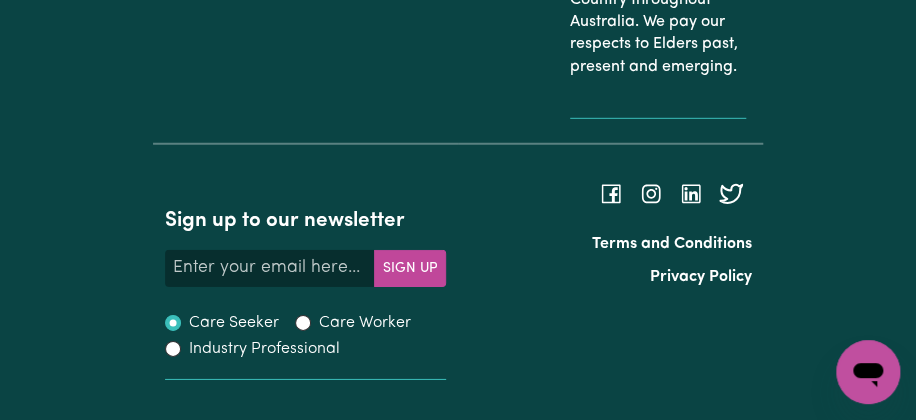 scroll, scrollTop: 7988, scrollLeft: 0, axis: vertical 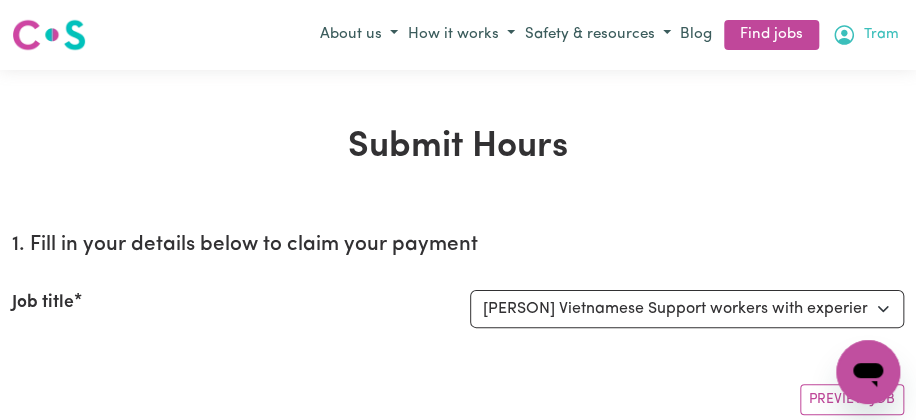 click 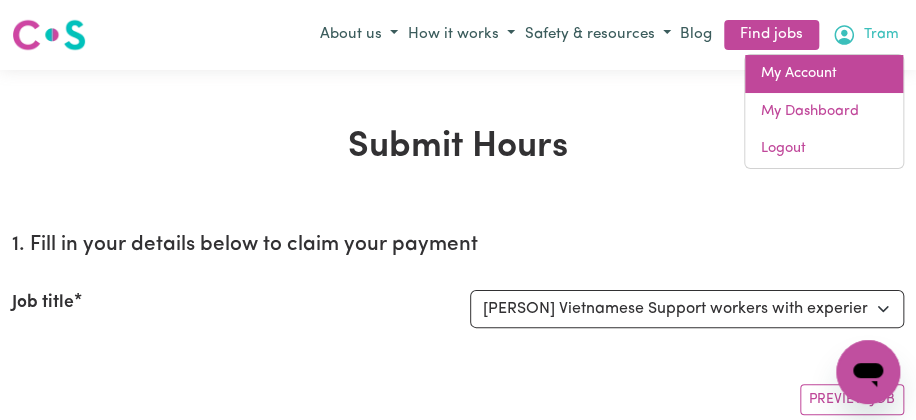 click on "My Account" at bounding box center [824, 74] 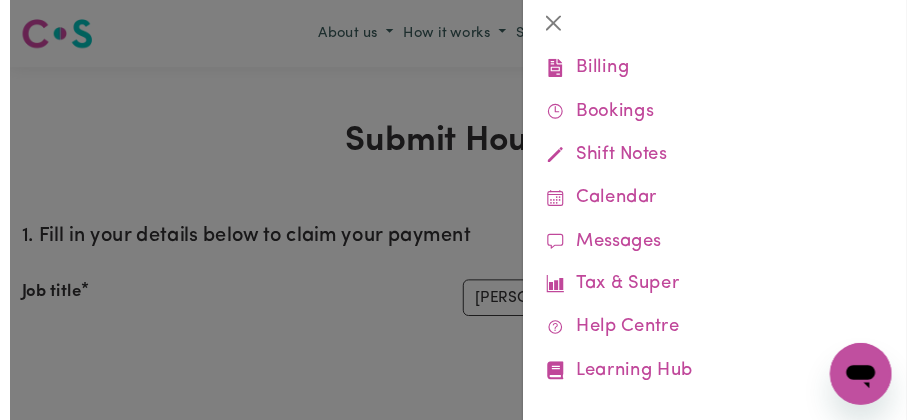 scroll, scrollTop: 324, scrollLeft: 0, axis: vertical 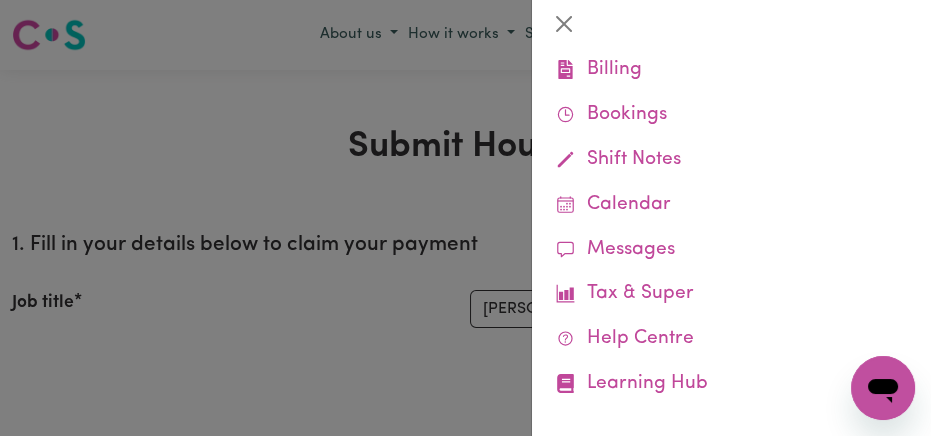 click on "Saved Hours" at bounding box center (731, 26) 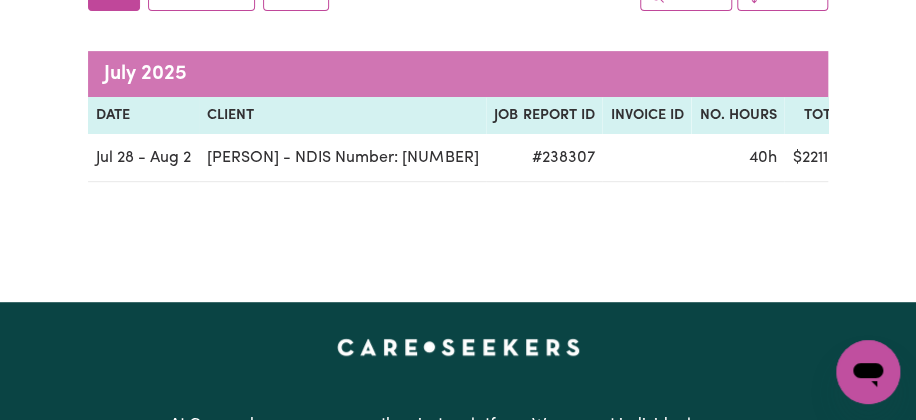 scroll, scrollTop: 261, scrollLeft: 0, axis: vertical 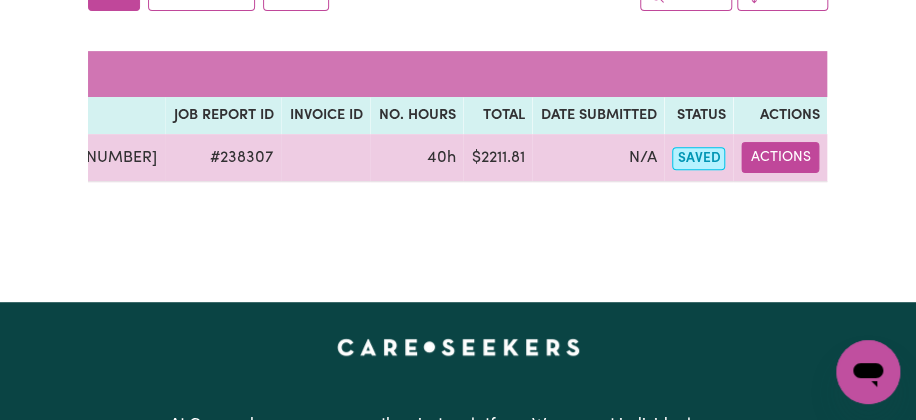 click on "Actions" at bounding box center [780, 157] 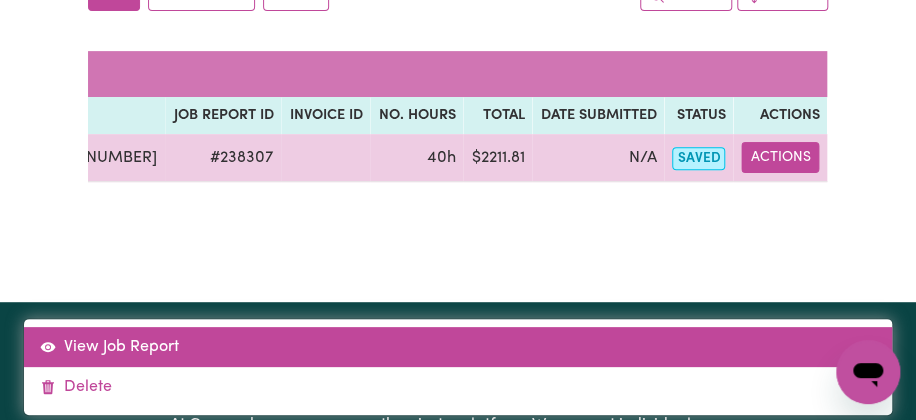 click on "View Job Report" at bounding box center (458, 347) 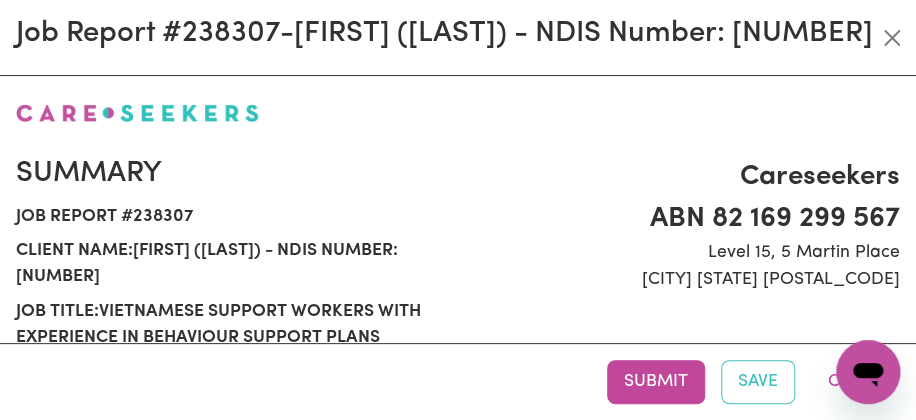 select on "[NUMBER]-Weekday" 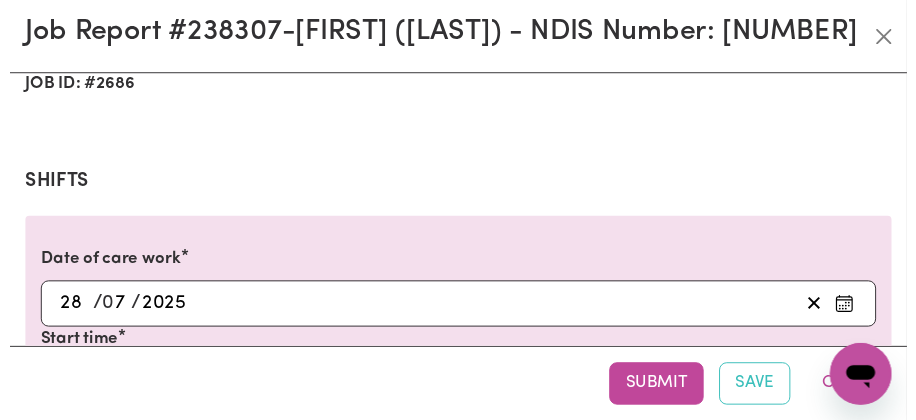 scroll, scrollTop: 0, scrollLeft: 0, axis: both 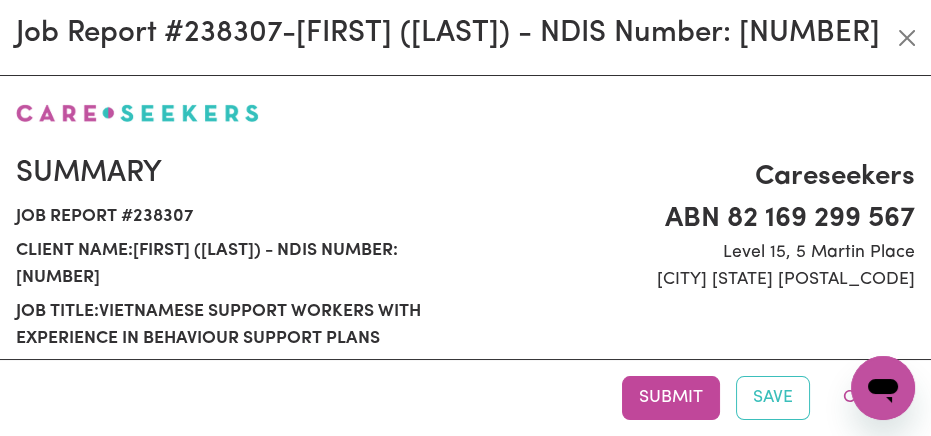 click on "Job Report # 238307  -  Chelsea (Han) Vu - NDIS Number: 430921521" at bounding box center (448, 33) 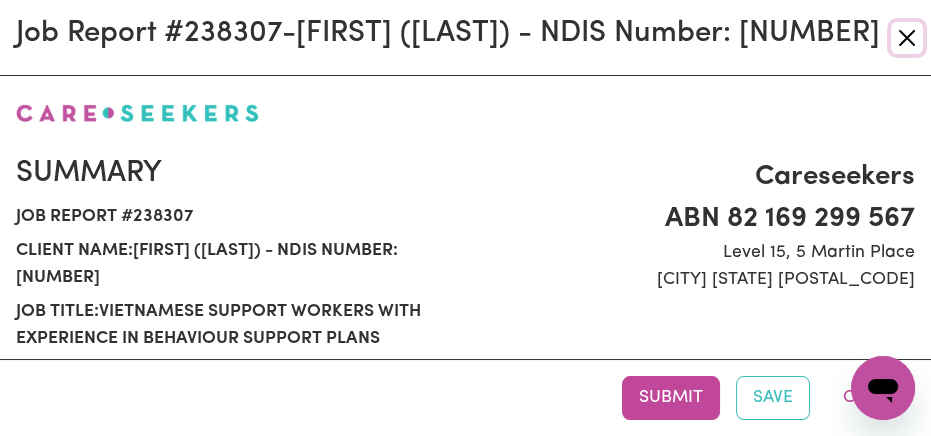 click at bounding box center [907, 38] 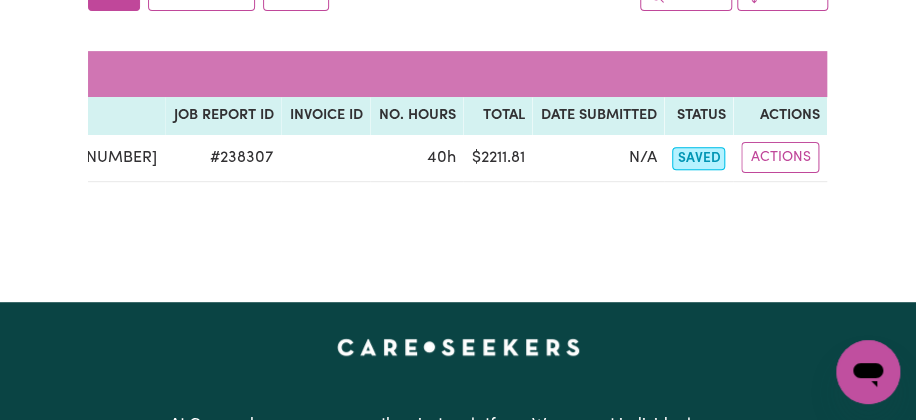 scroll, scrollTop: 0, scrollLeft: 933, axis: horizontal 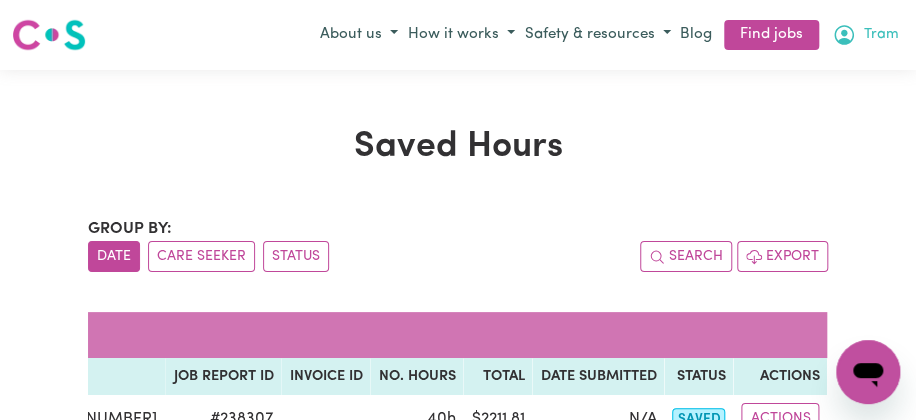 click 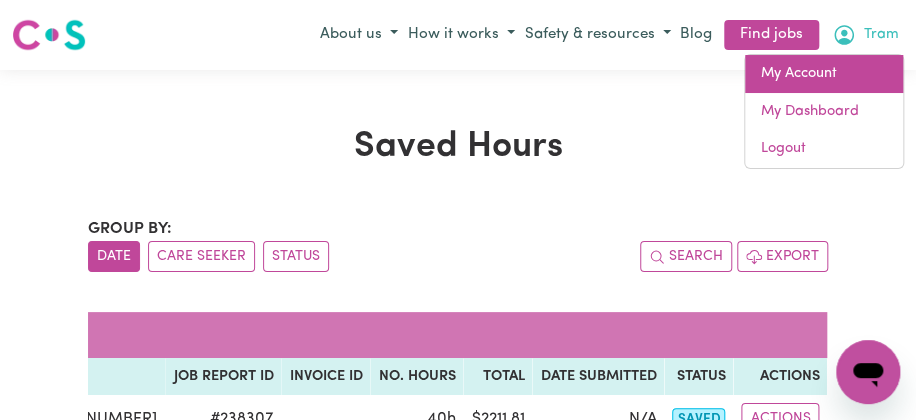 click on "My Account" at bounding box center [824, 74] 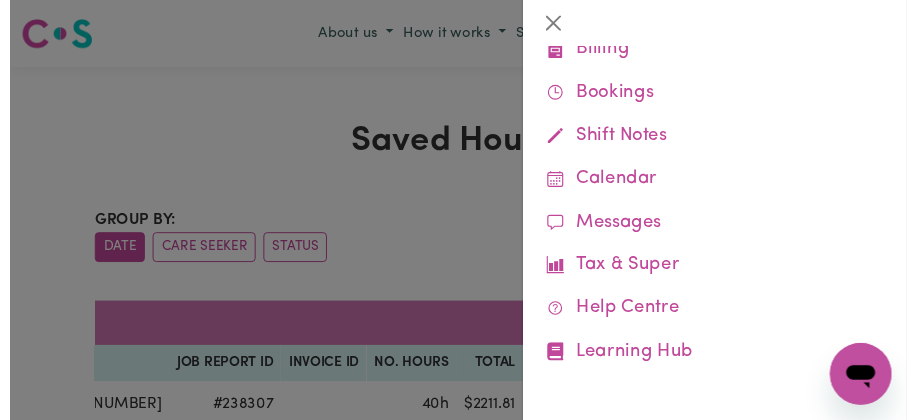 scroll, scrollTop: 492, scrollLeft: 0, axis: vertical 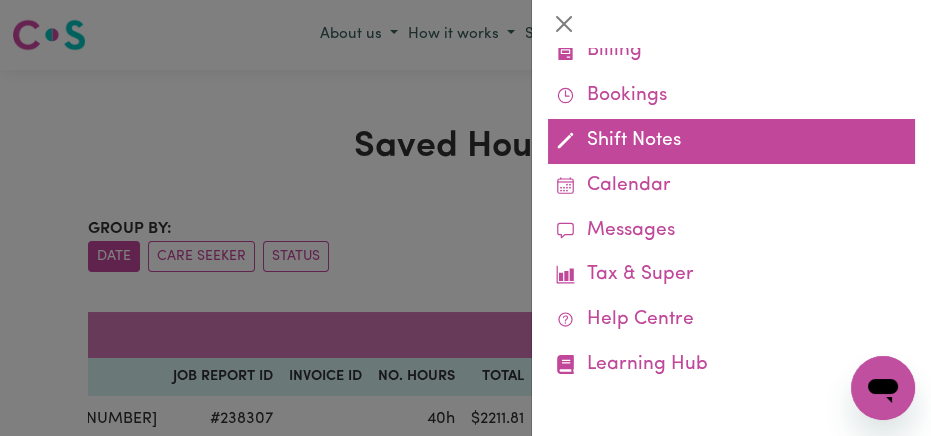 click on "Shift Notes" at bounding box center (731, 141) 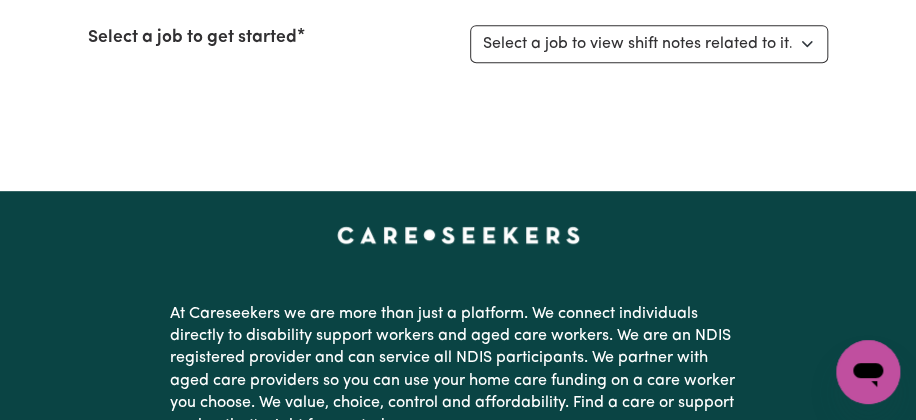 scroll, scrollTop: 293, scrollLeft: 0, axis: vertical 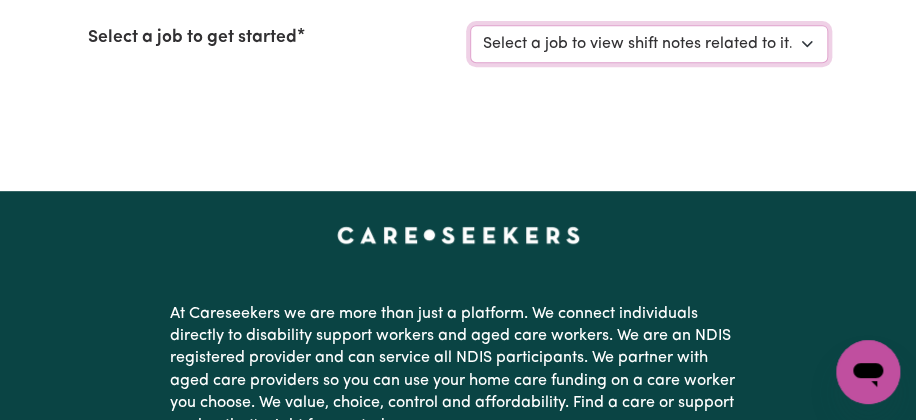 click on "Select a job to view shift notes related to it... [Chelsea (Han) Vu - NDIS Number: 430921521] Vietnamese Support workers with experience in Behaviour Support Plans" at bounding box center [649, 44] 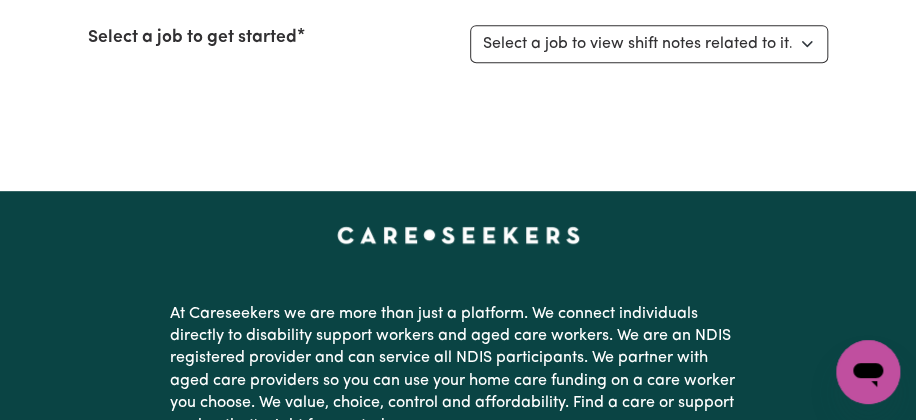 click on "Select a job to get started" at bounding box center (192, 38) 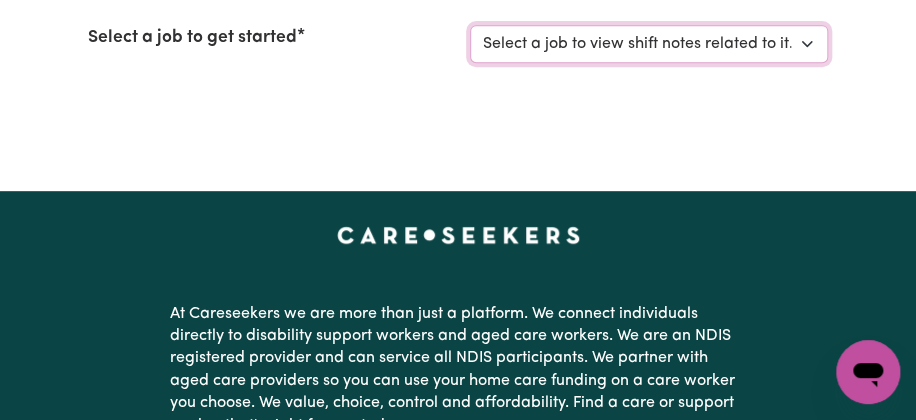 click on "Select a job to view shift notes related to it... [Chelsea (Han) Vu - NDIS Number: 430921521] Vietnamese Support workers with experience in Behaviour Support Plans" at bounding box center (649, 44) 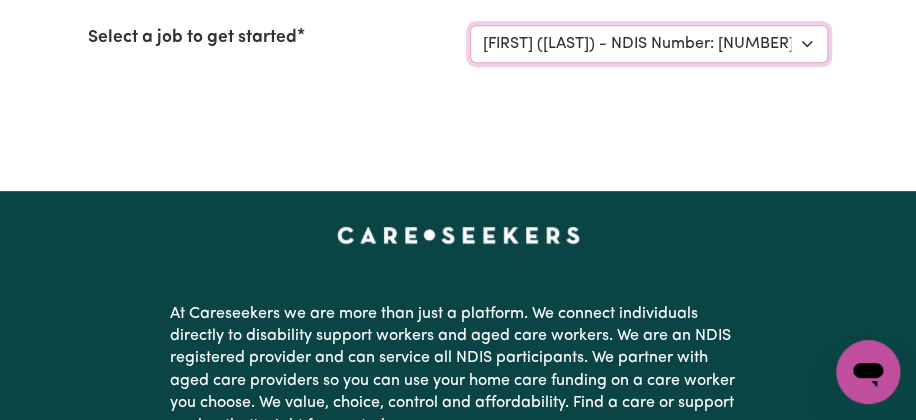 click on "Select a job to view shift notes related to it... [Chelsea (Han) Vu - NDIS Number: 430921521] Vietnamese Support workers with experience in Behaviour Support Plans" at bounding box center [649, 44] 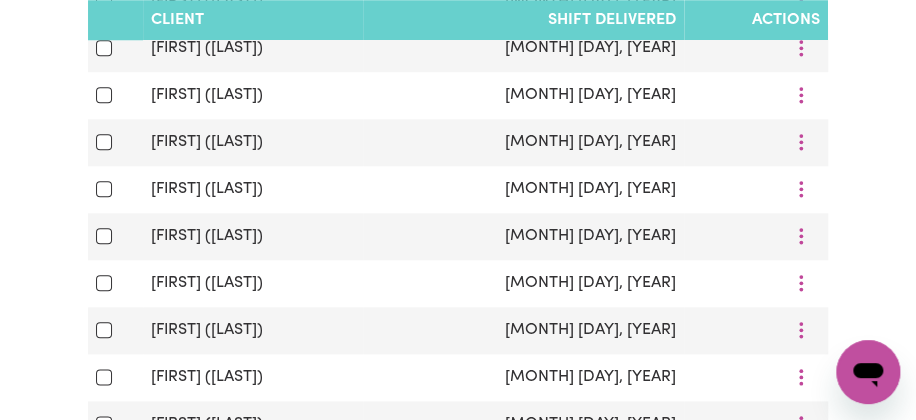 scroll, scrollTop: 647, scrollLeft: 0, axis: vertical 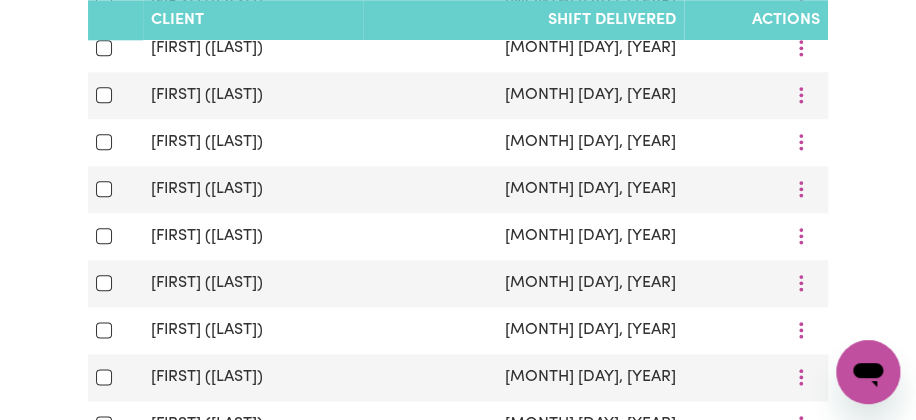 click on "Actions" at bounding box center [756, 20] 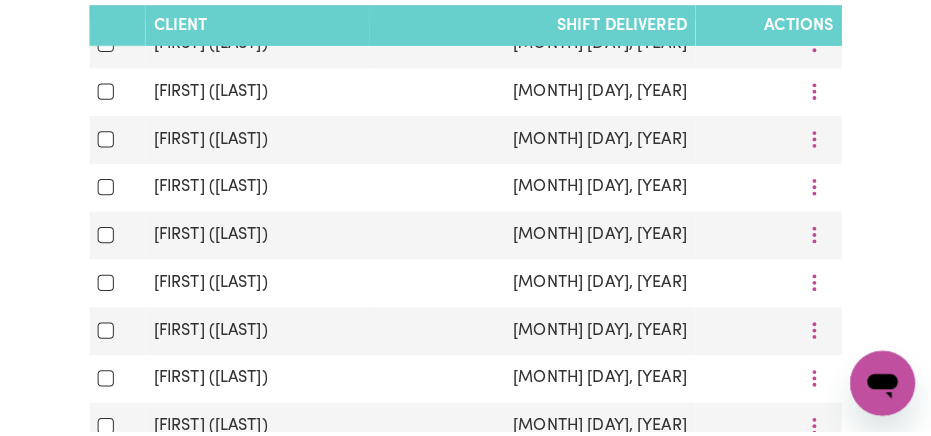 scroll, scrollTop: 609, scrollLeft: 0, axis: vertical 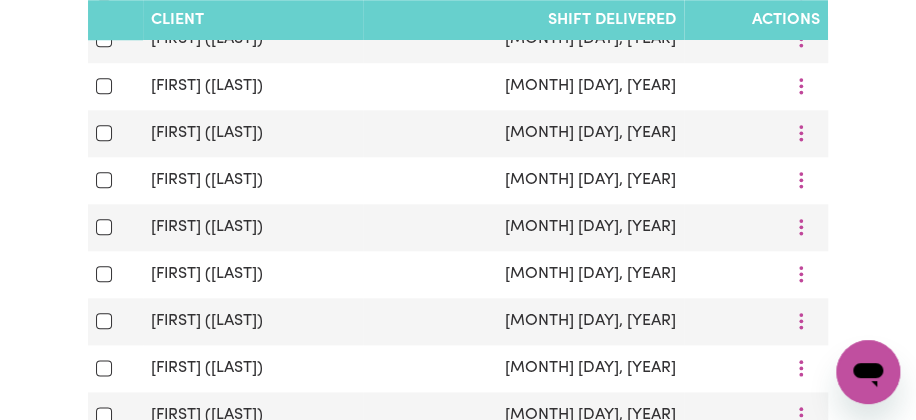 click on "Add Shift Note" at bounding box center [763, -166] 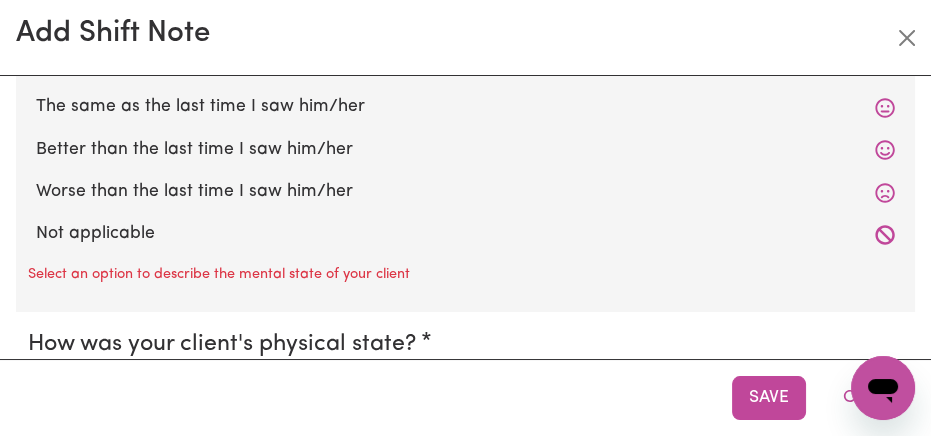 scroll, scrollTop: 67, scrollLeft: 0, axis: vertical 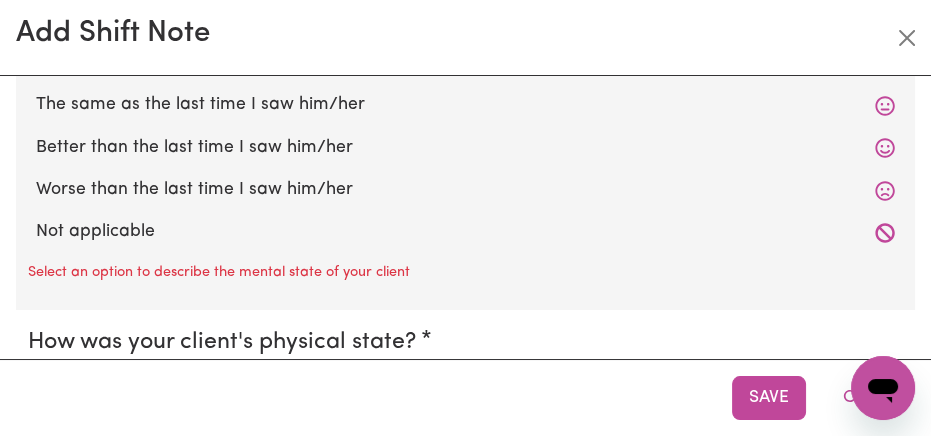 click on "The same as the last time I saw him/her" at bounding box center (465, 105) 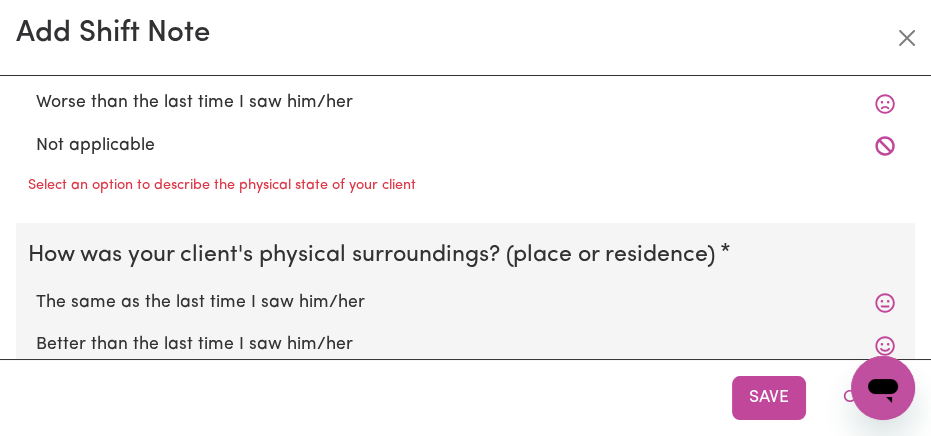scroll, scrollTop: 438, scrollLeft: 0, axis: vertical 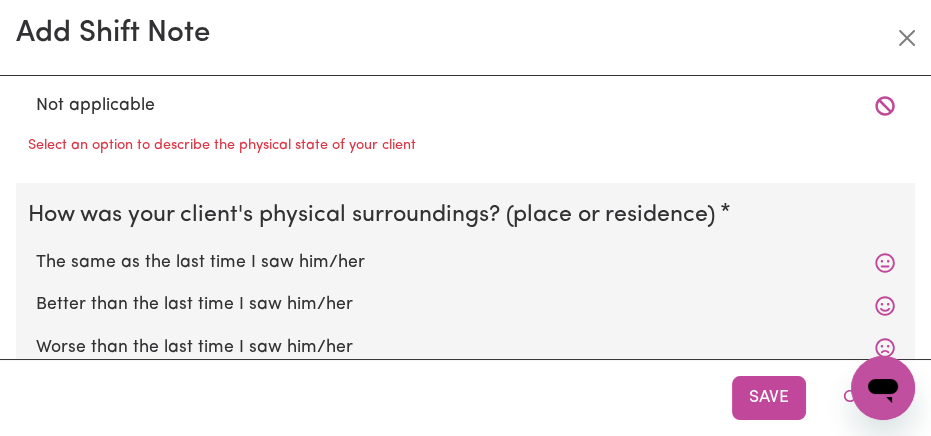 click on "The same as the last time I saw him/her" at bounding box center (465, -21) 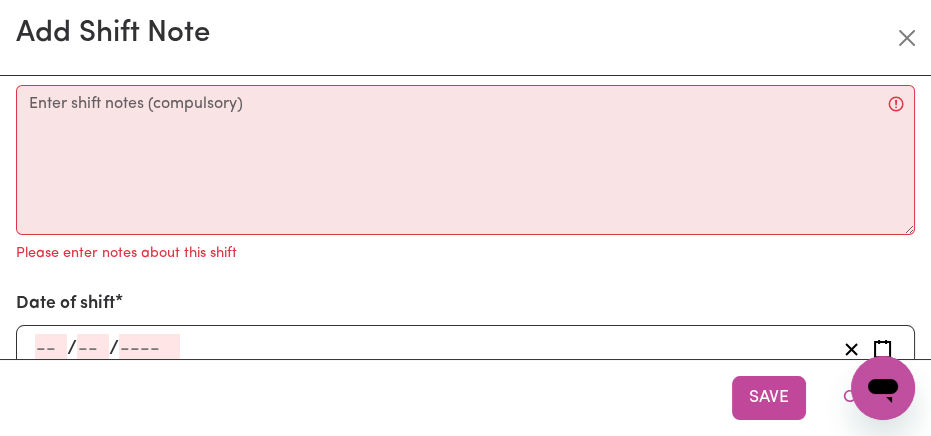 scroll, scrollTop: 840, scrollLeft: 0, axis: vertical 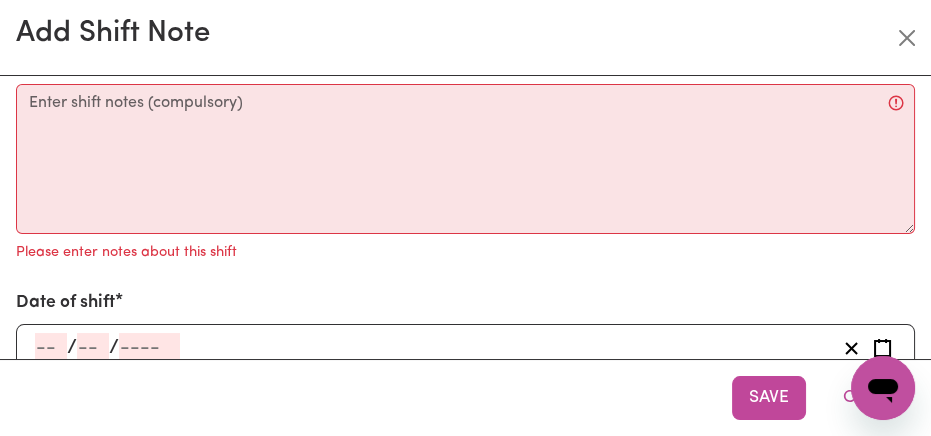 click on "The same as the last time I saw him/her" at bounding box center [465, -179] 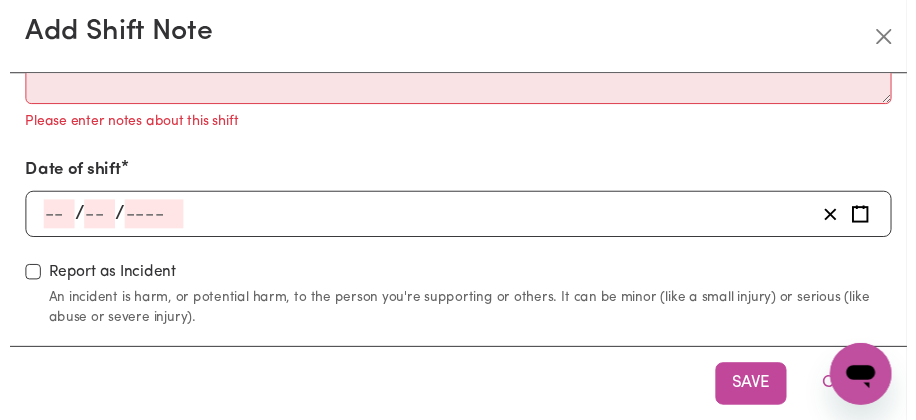 scroll, scrollTop: 1308, scrollLeft: 0, axis: vertical 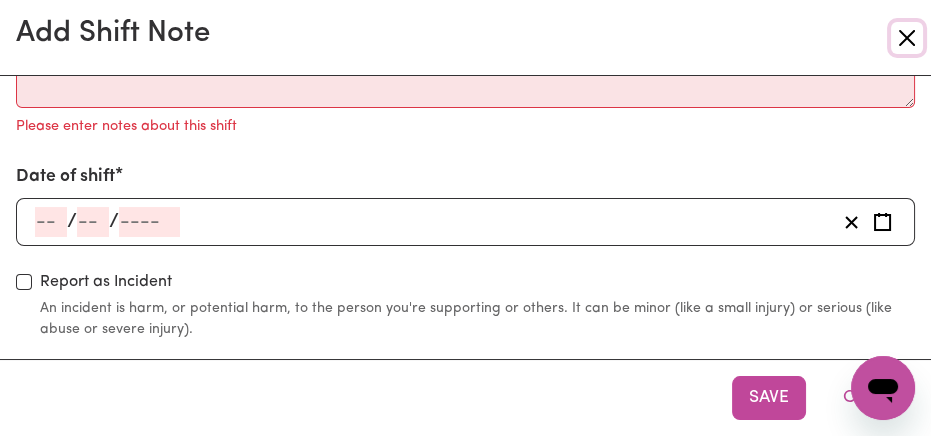 click at bounding box center [907, 38] 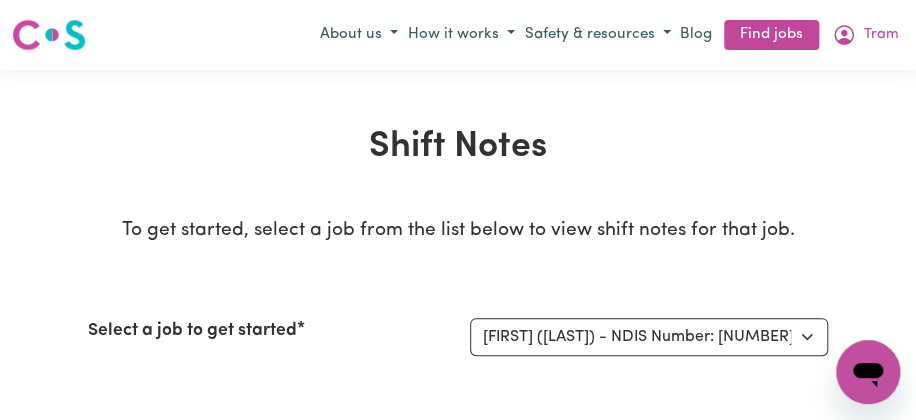 scroll, scrollTop: 0, scrollLeft: 7, axis: horizontal 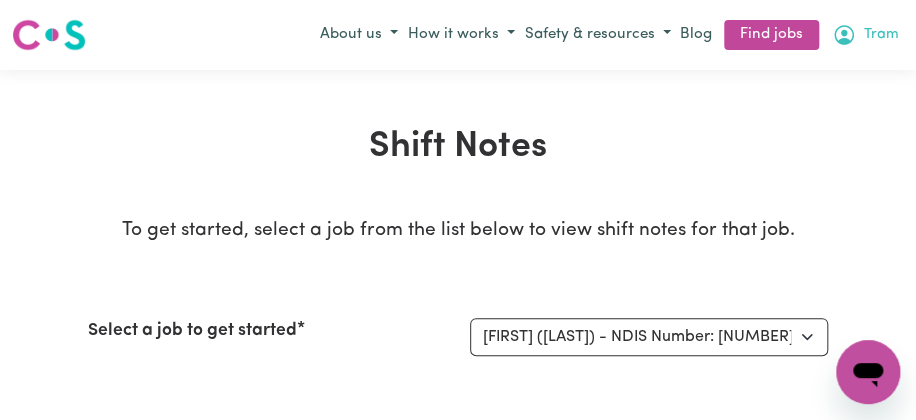 click 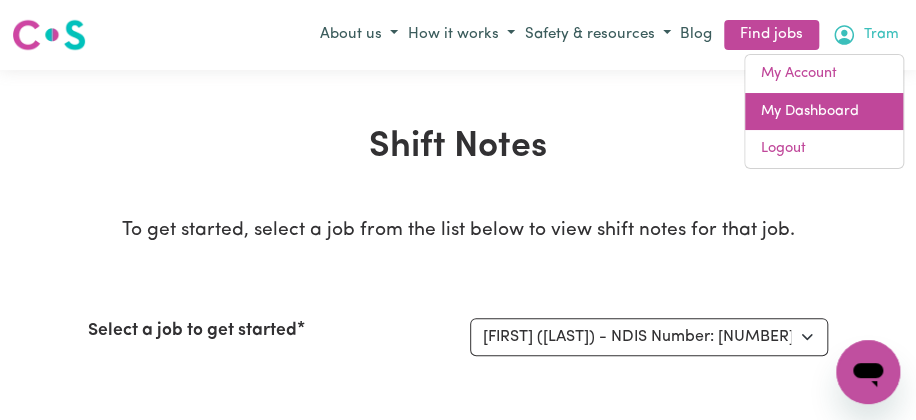 click on "My Dashboard" at bounding box center (824, 112) 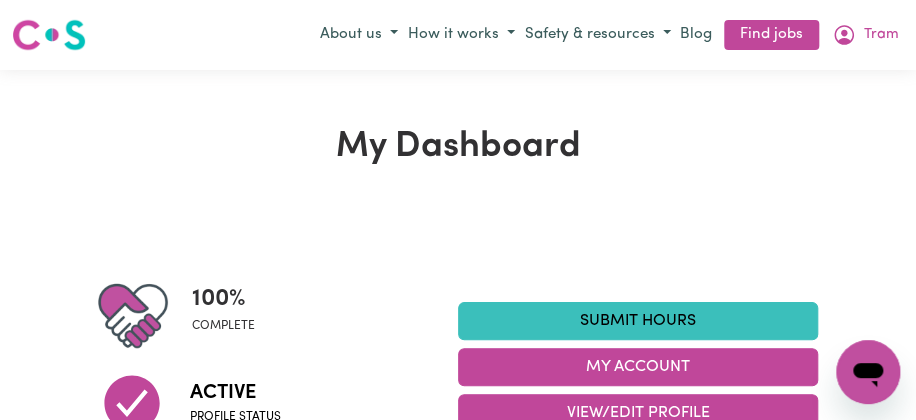scroll, scrollTop: 0, scrollLeft: 0, axis: both 